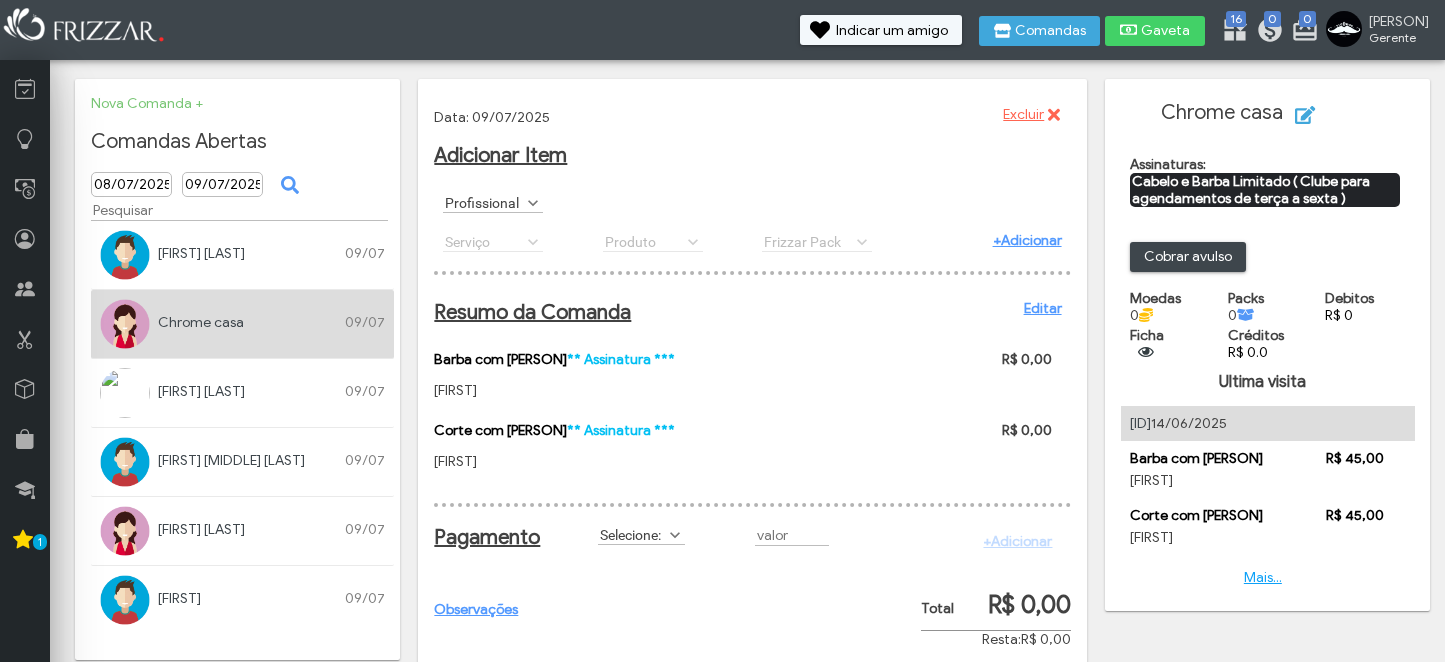 scroll, scrollTop: 0, scrollLeft: 0, axis: both 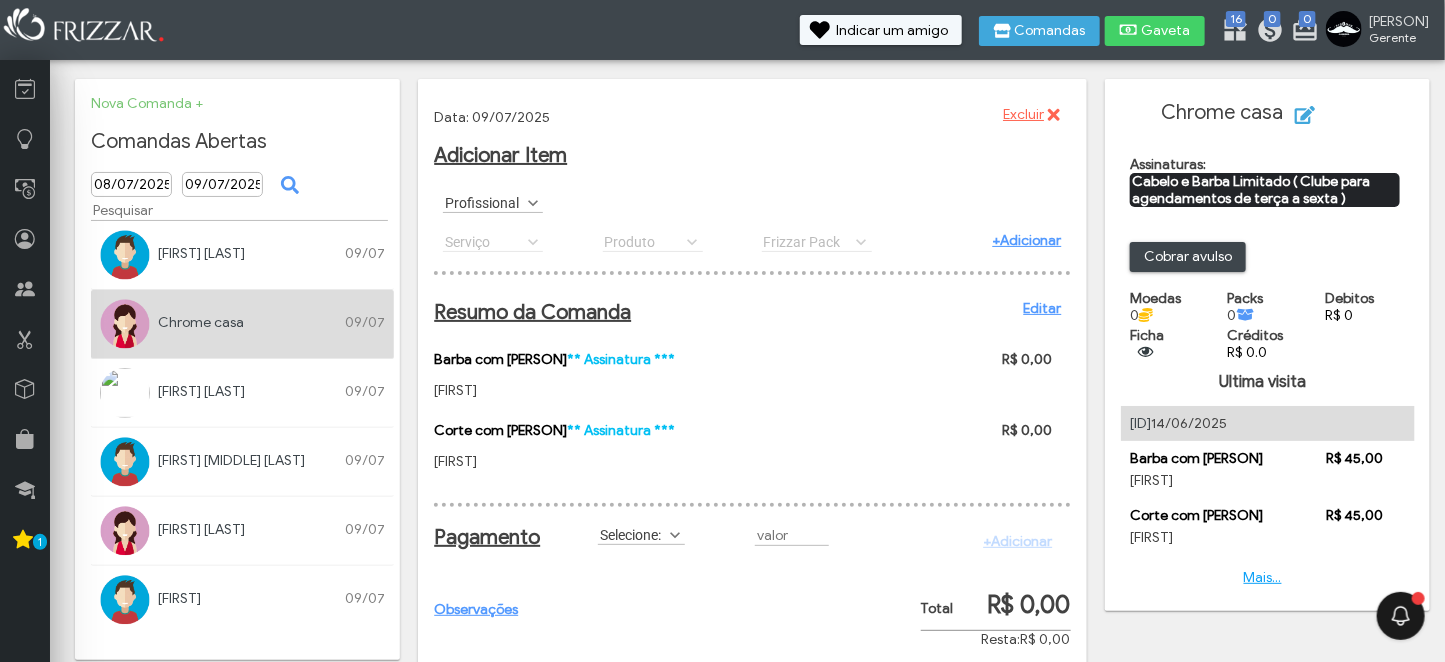 click at bounding box center [675, 535] 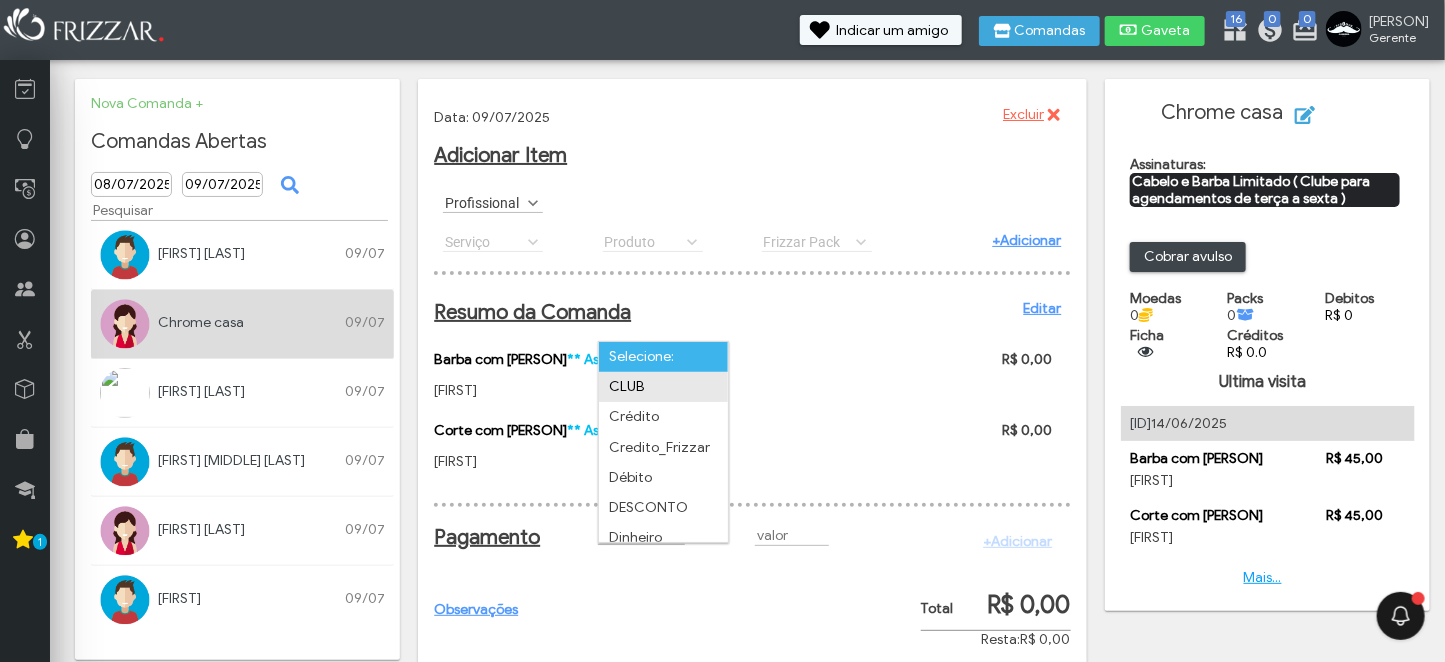 click on "CLUB" at bounding box center (663, 387) 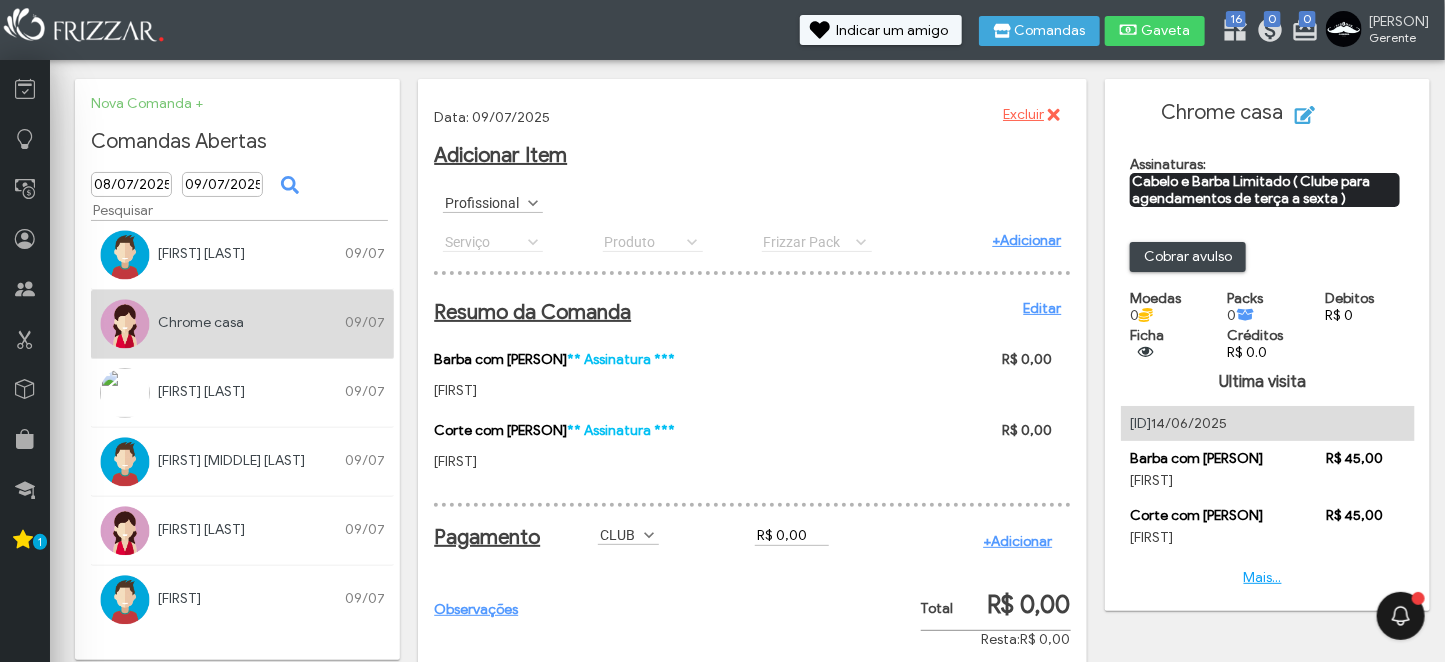 click on "+Adicionar" at bounding box center (1017, 541) 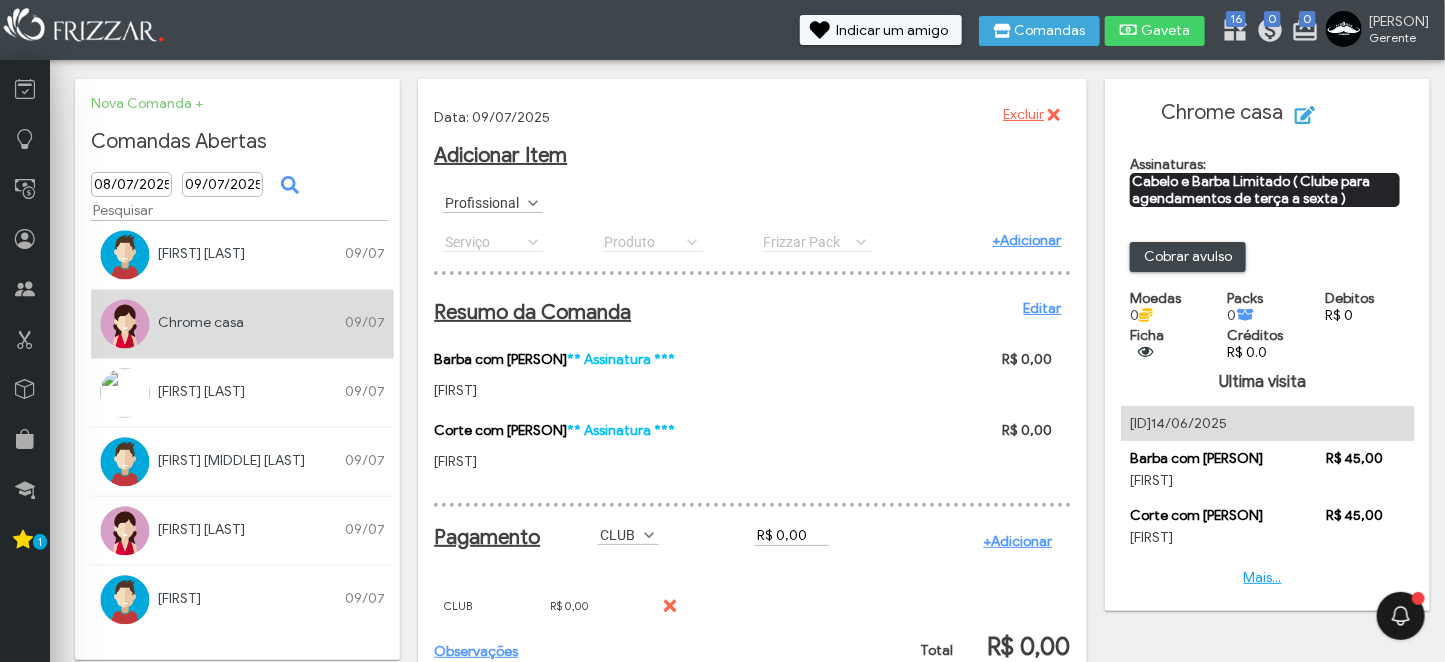 scroll, scrollTop: 169, scrollLeft: 0, axis: vertical 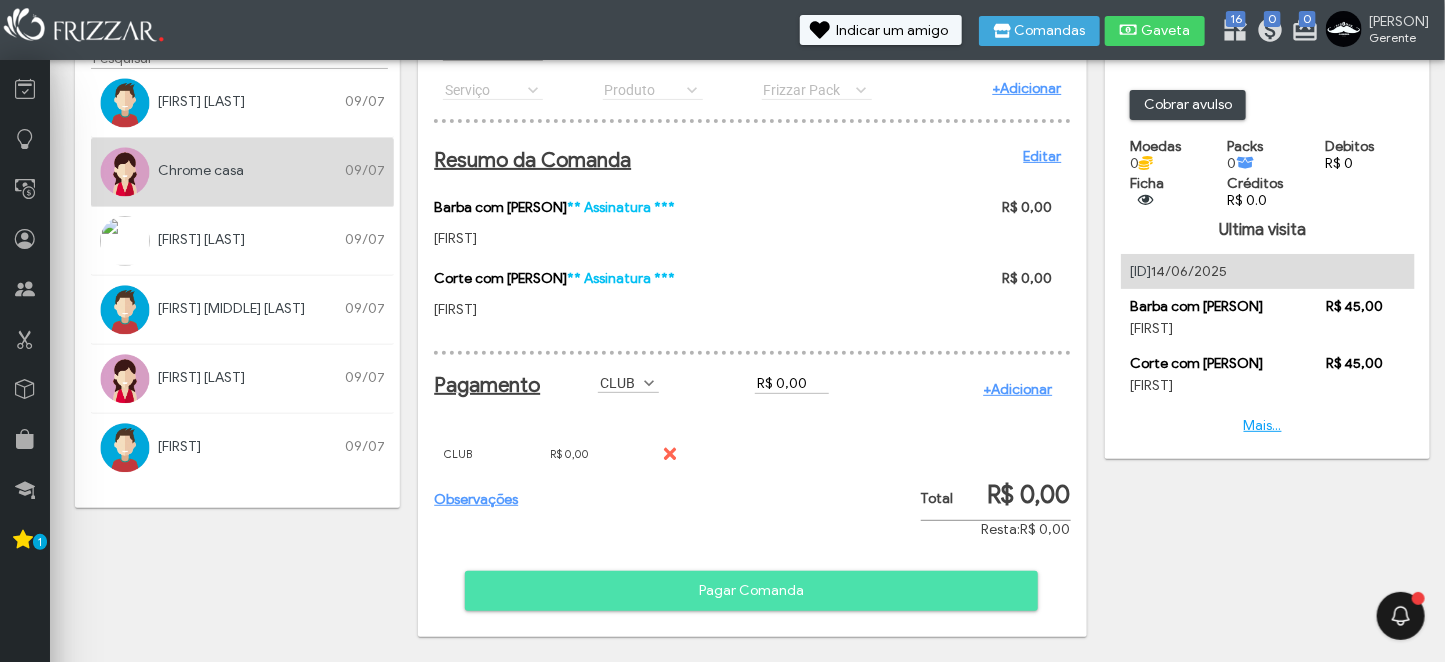 click on "Pagar Comanda" at bounding box center (751, 591) 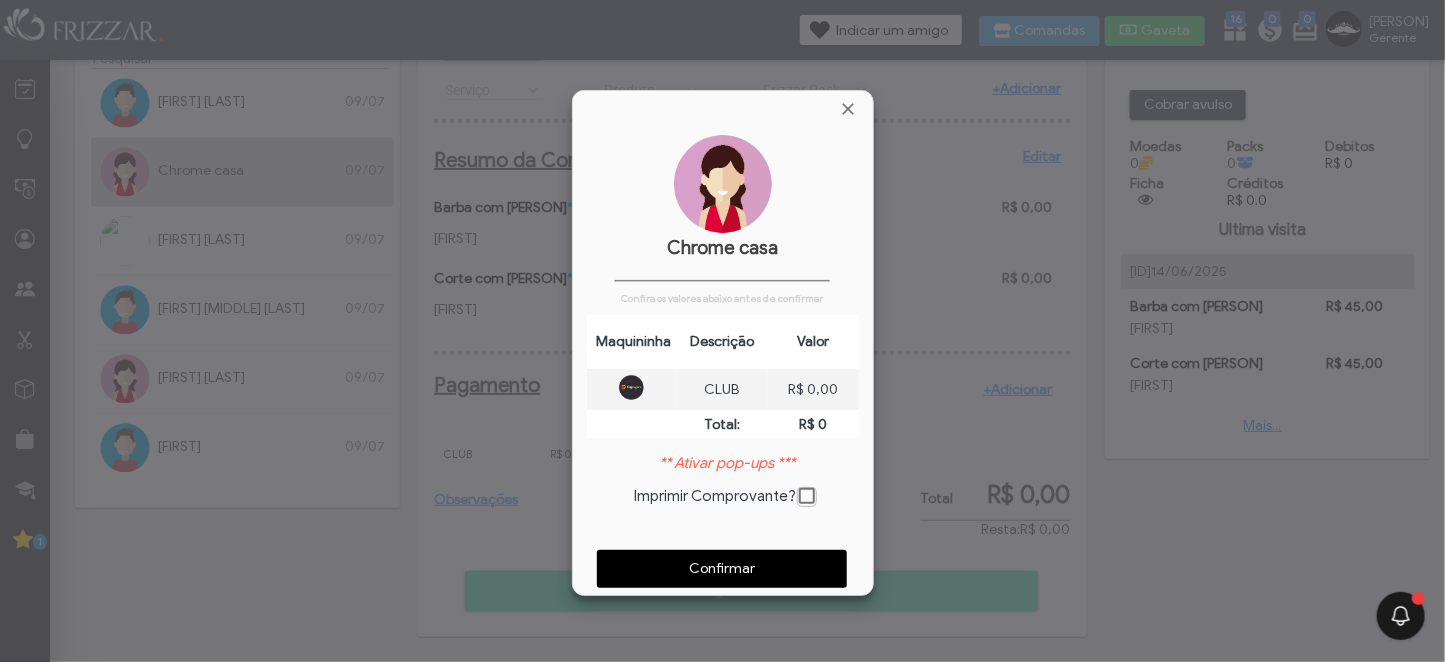 scroll, scrollTop: 9, scrollLeft: 10, axis: both 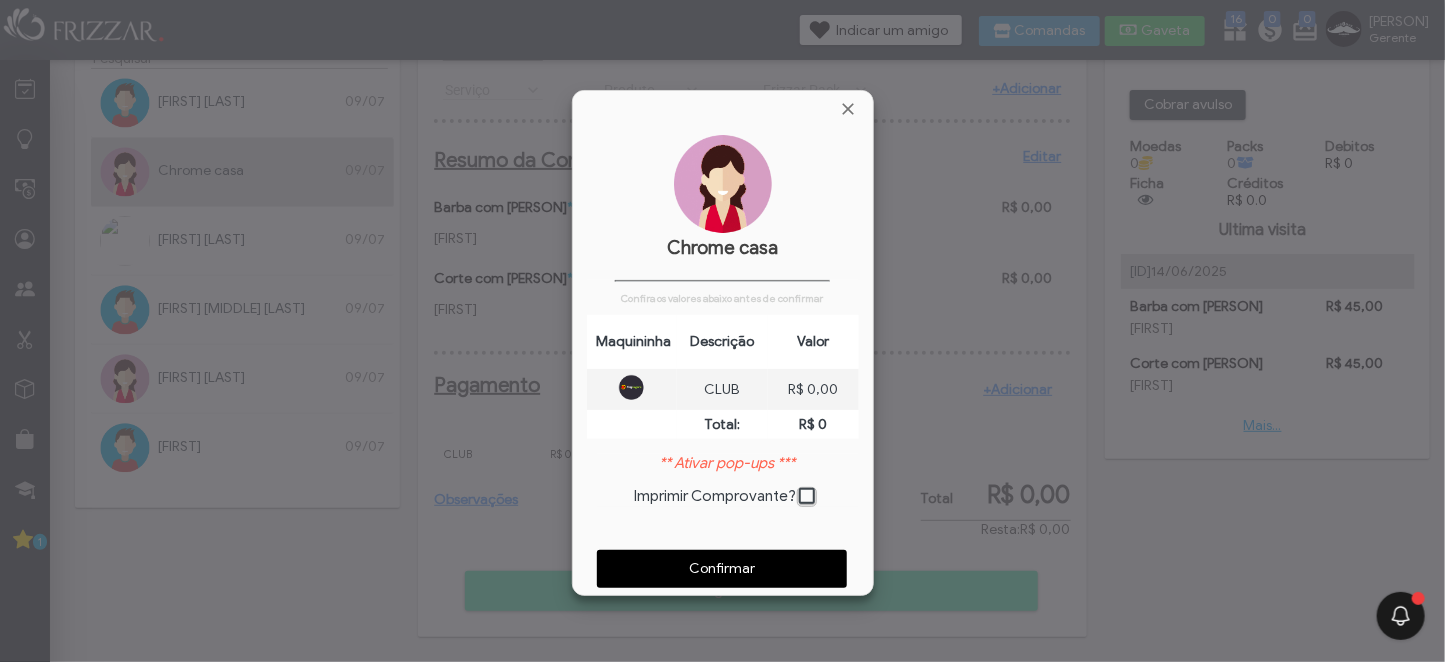 click on "Confirmar" at bounding box center [722, 569] 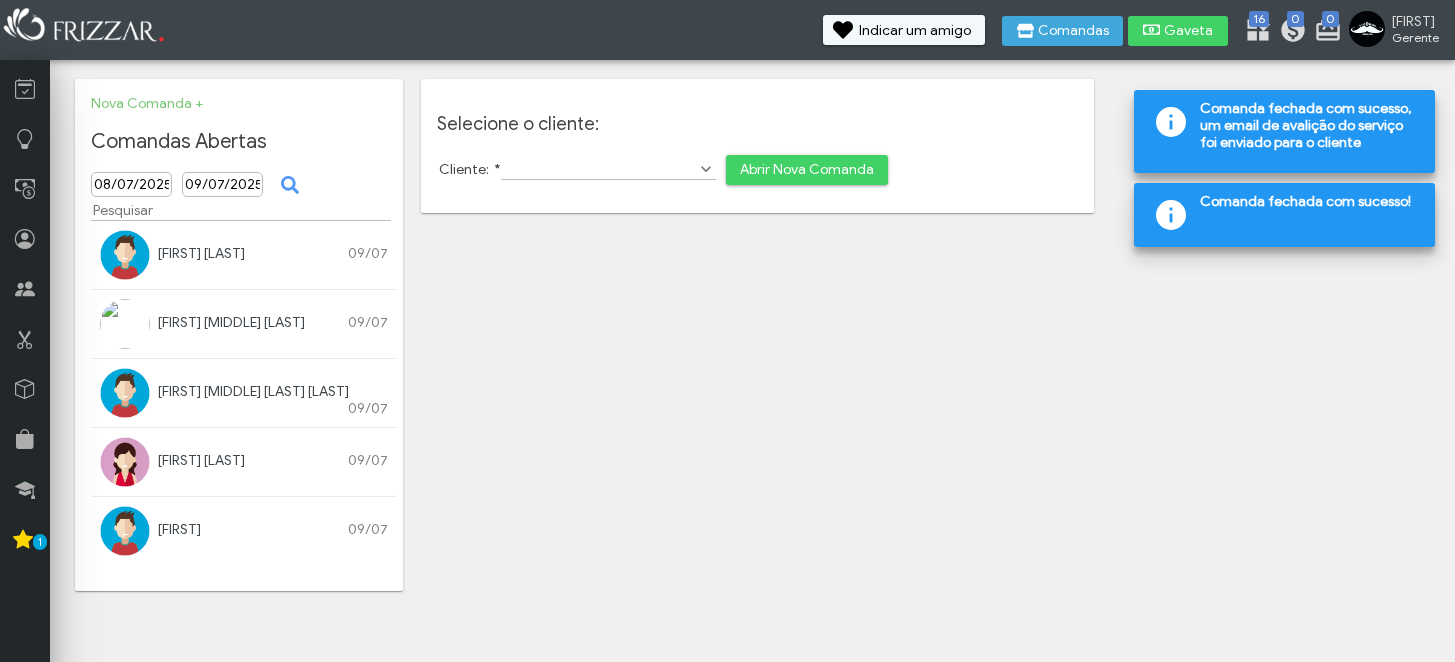 scroll, scrollTop: 0, scrollLeft: 0, axis: both 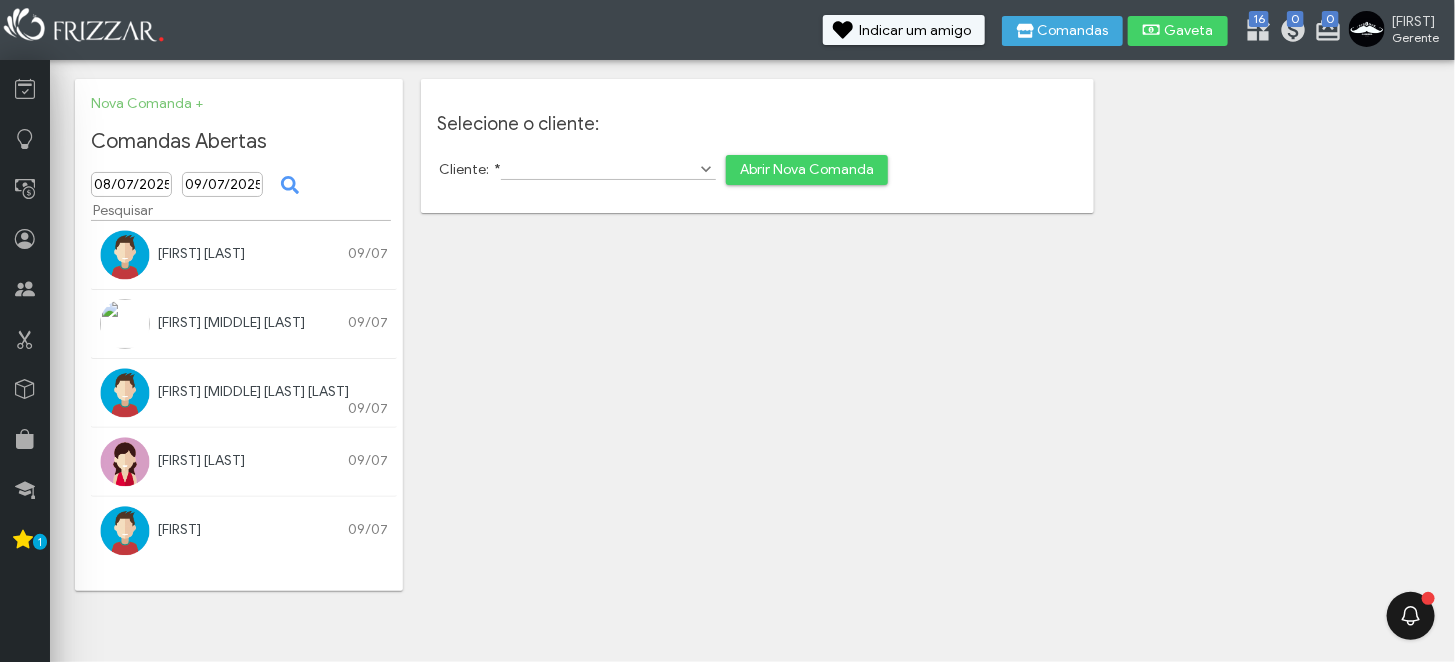 click at bounding box center (125, 324) 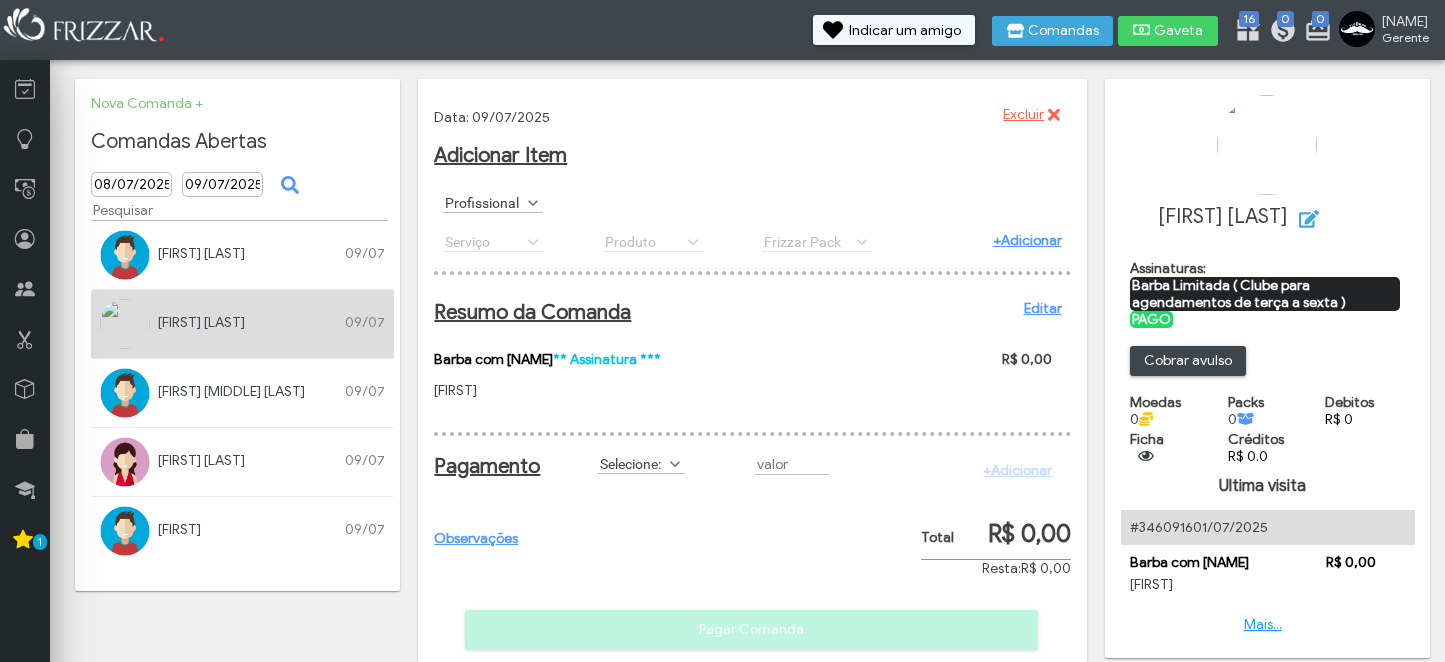 scroll, scrollTop: 0, scrollLeft: 0, axis: both 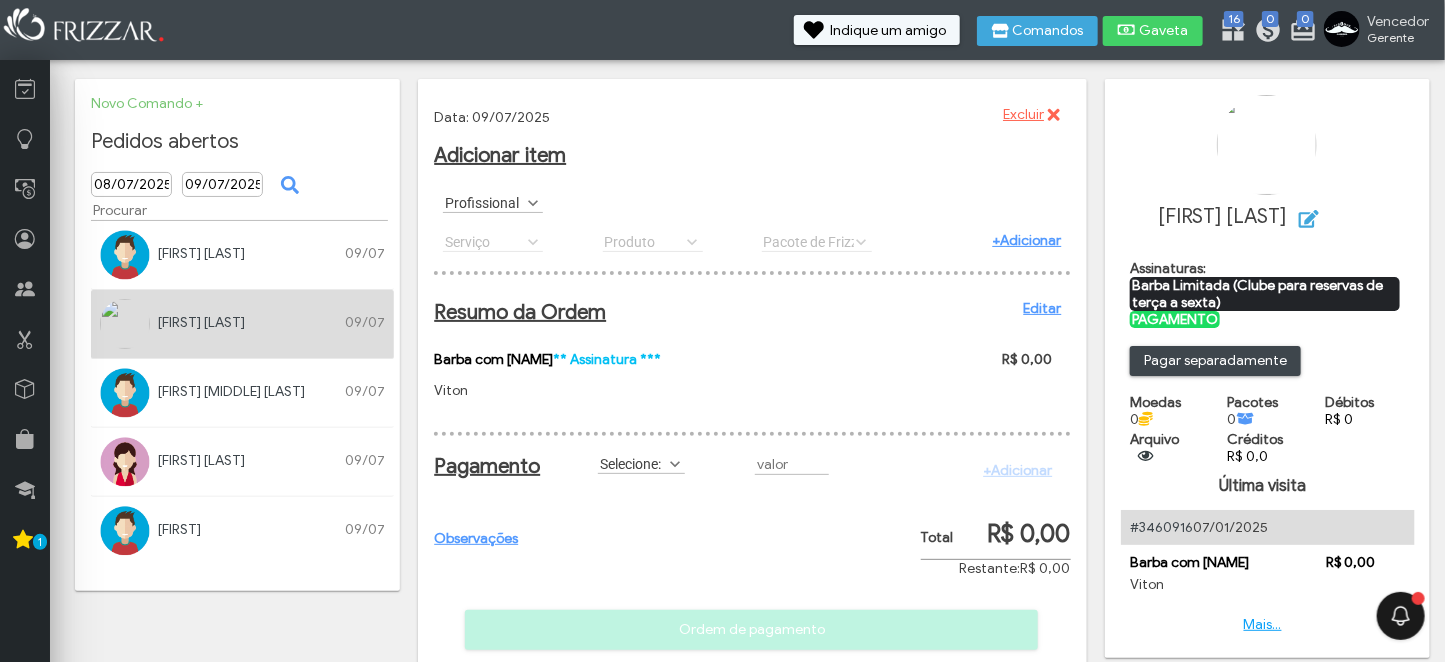click at bounding box center [533, 203] 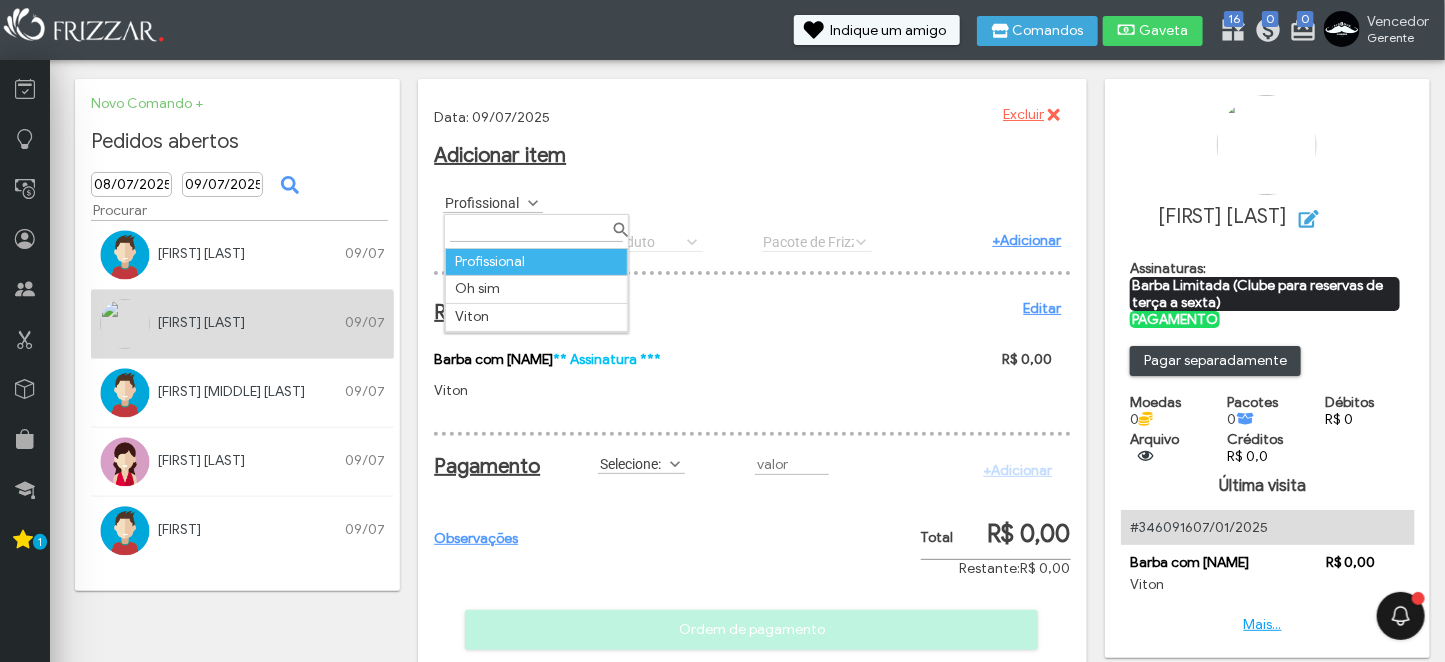 scroll, scrollTop: 10, scrollLeft: 85, axis: both 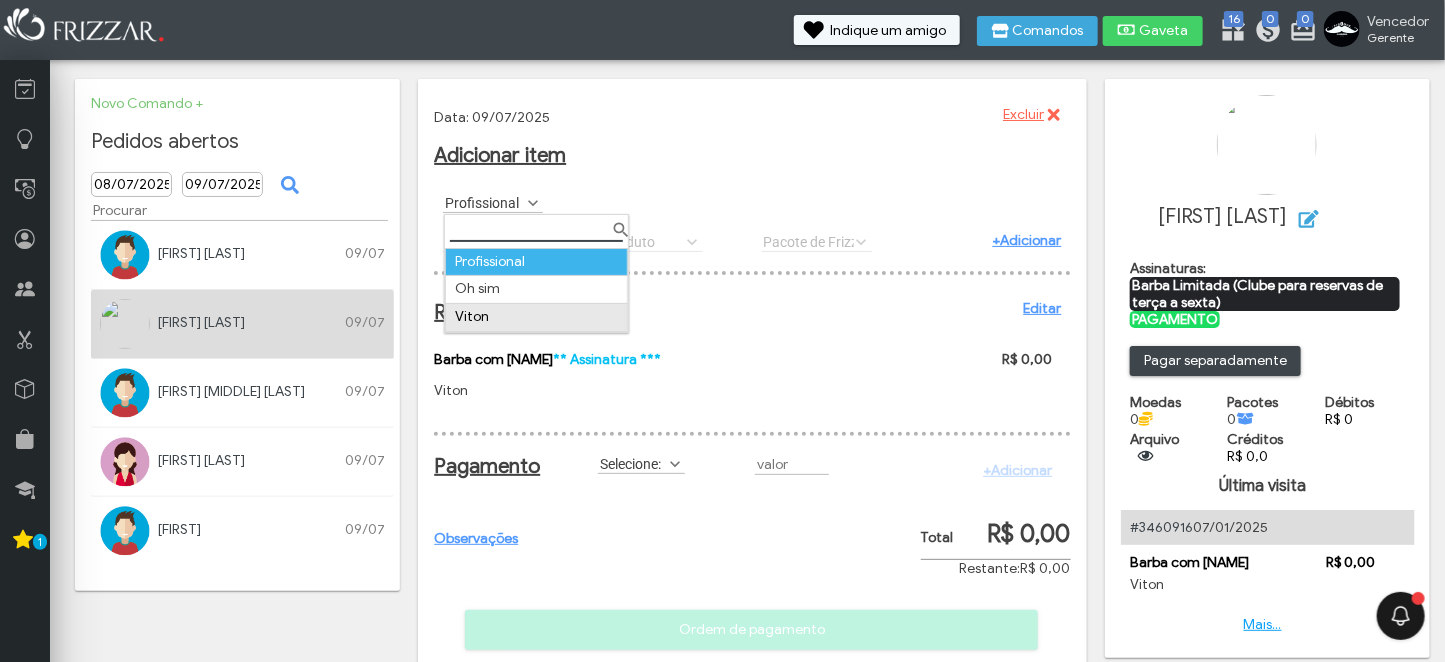 click on "Viton" at bounding box center [536, 317] 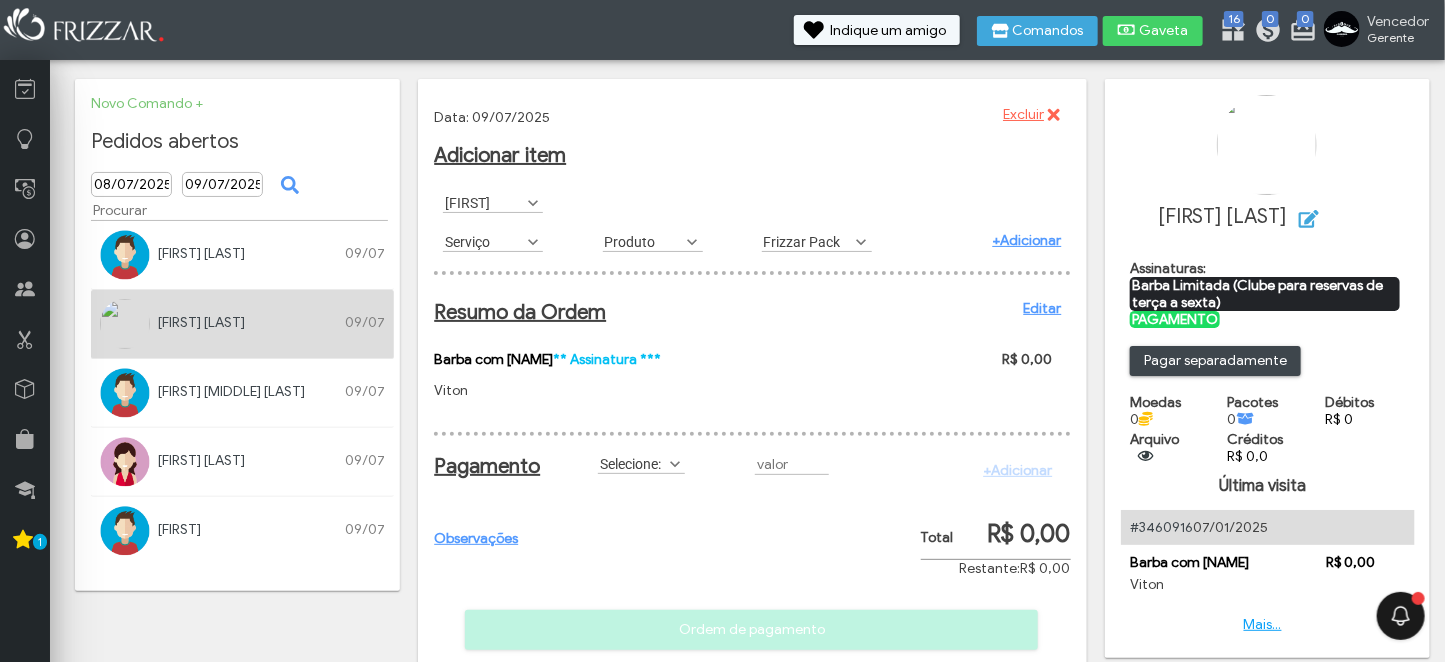 scroll, scrollTop: 10, scrollLeft: 85, axis: both 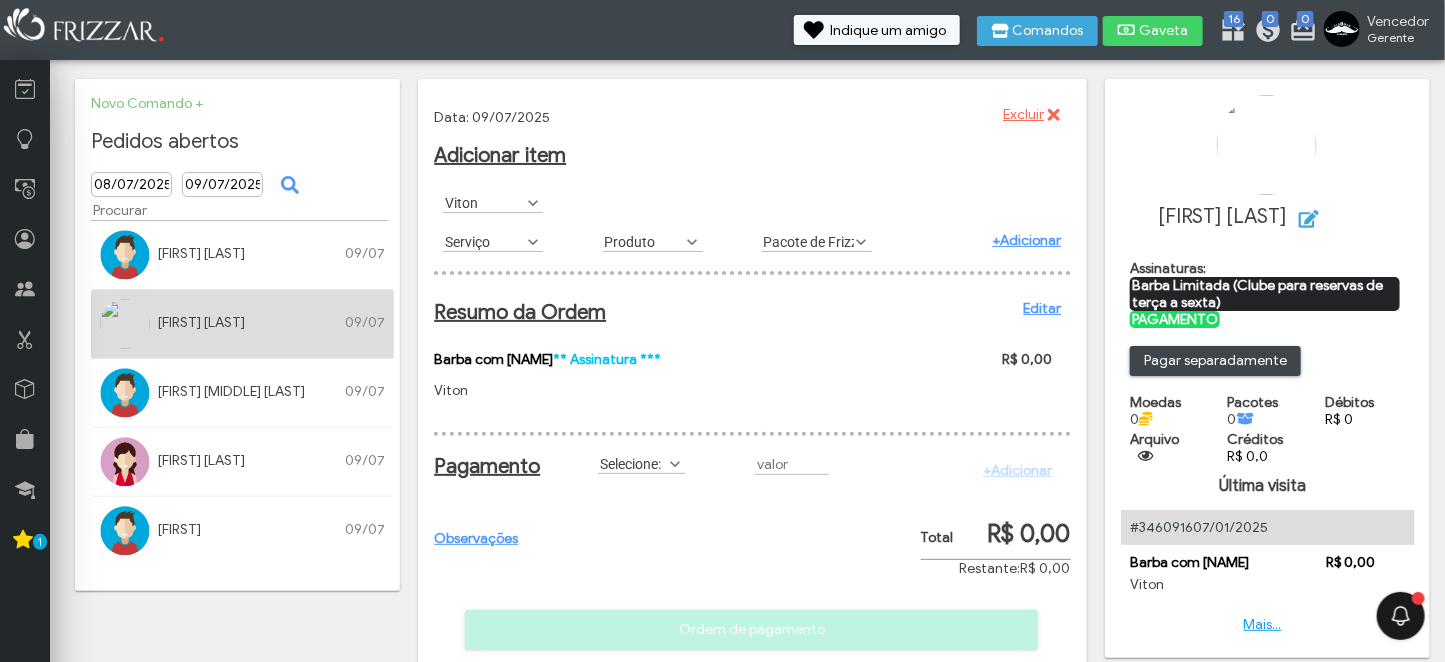 click at bounding box center [533, 242] 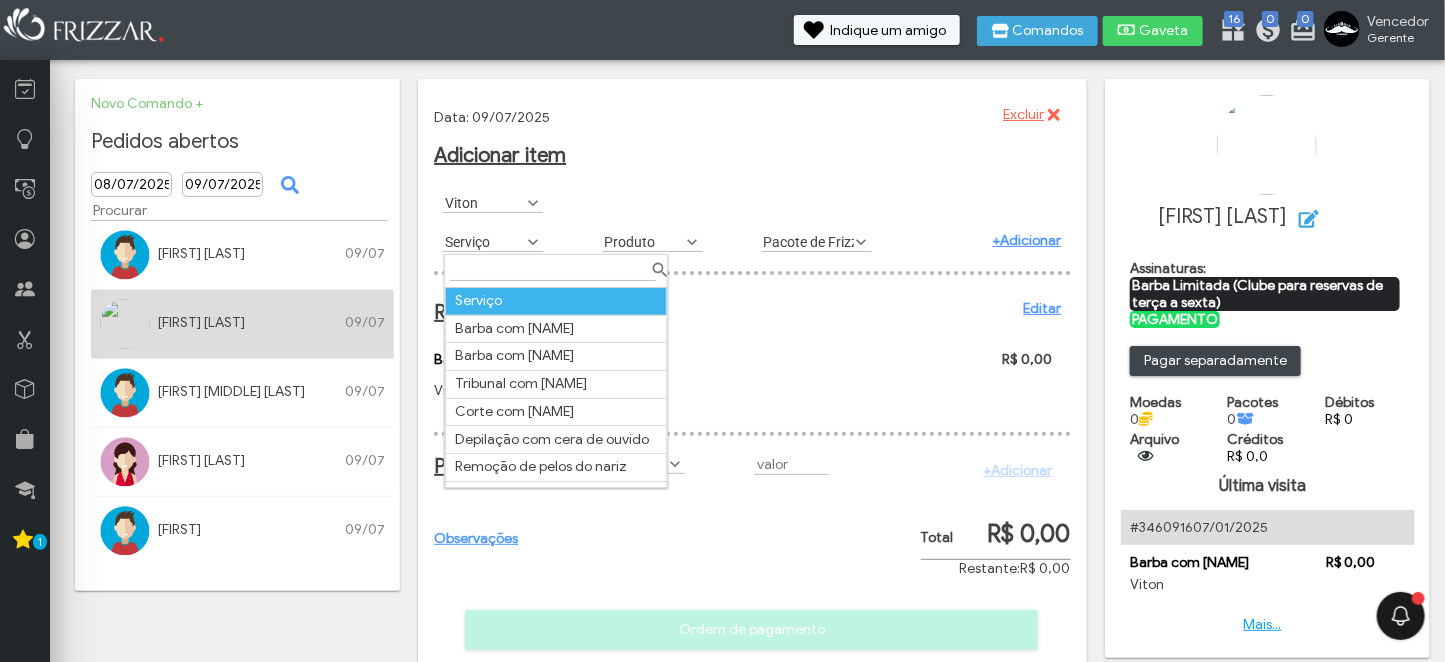 scroll, scrollTop: 10, scrollLeft: 85, axis: both 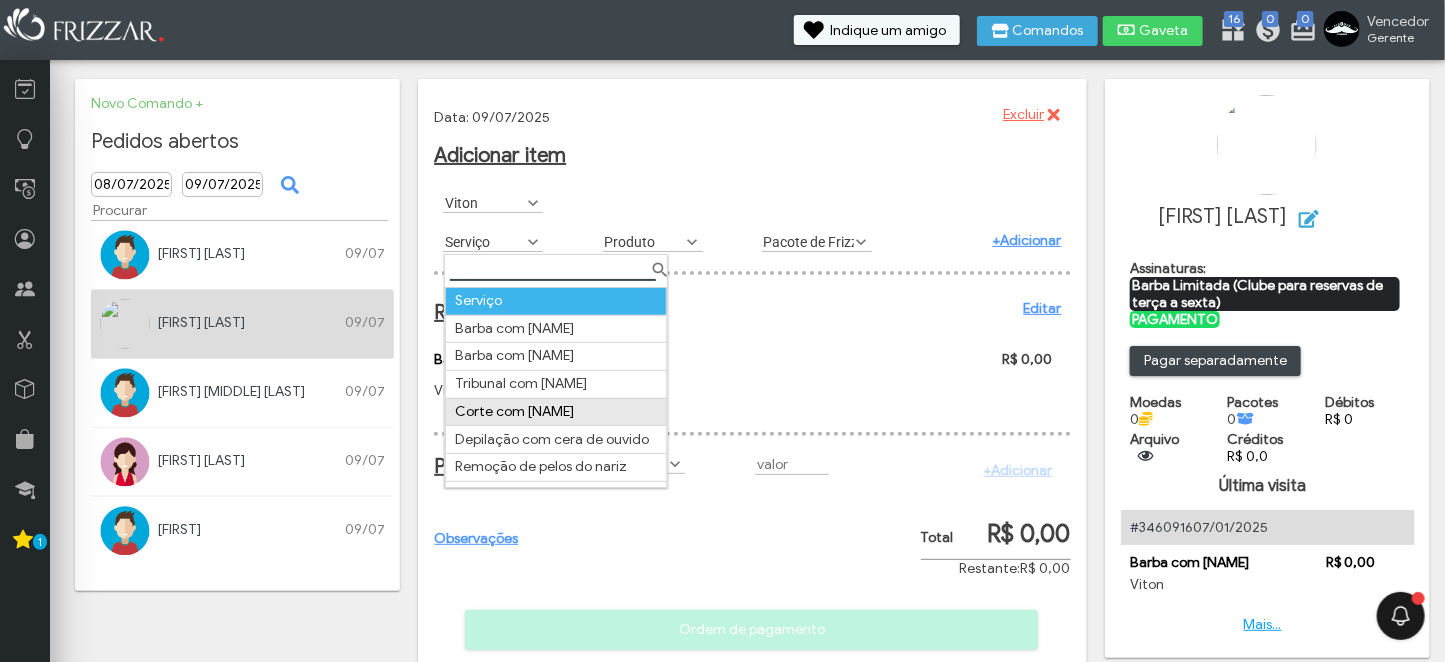 click on "Corte com [FIRST]" at bounding box center [556, 412] 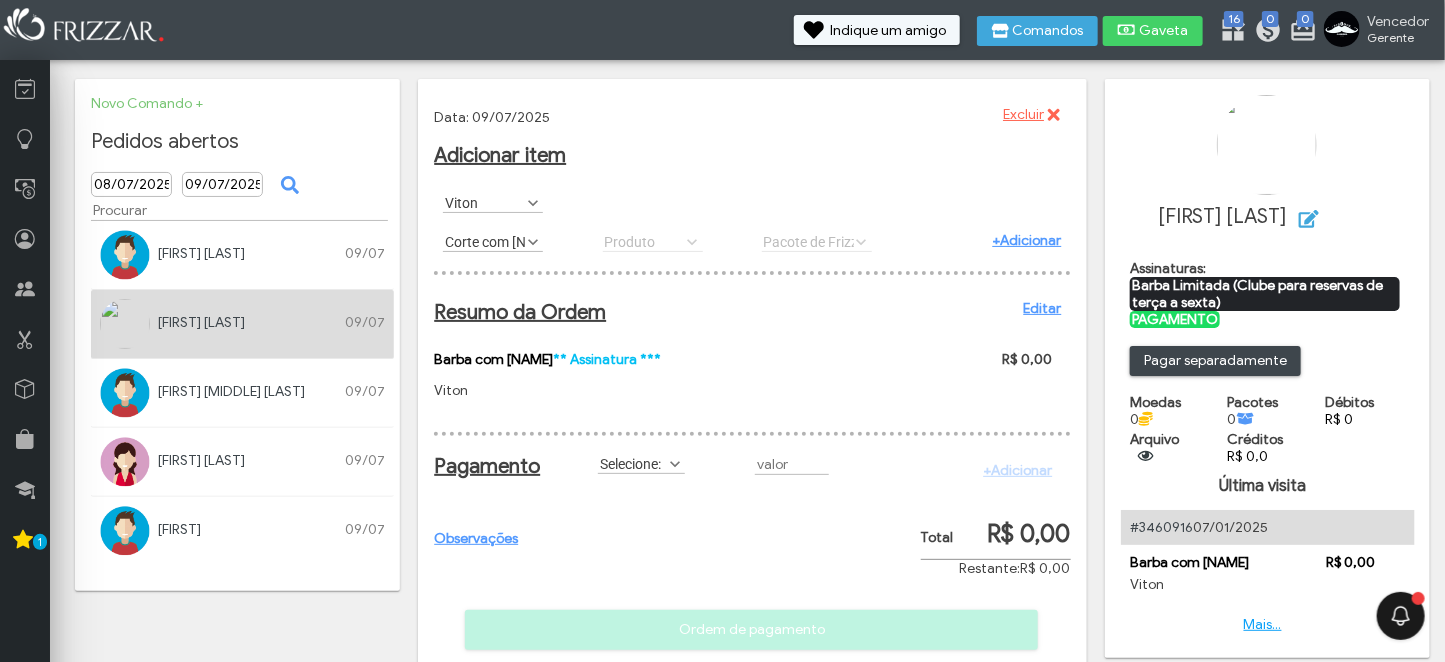 click on "+Adicionar" at bounding box center (1027, 240) 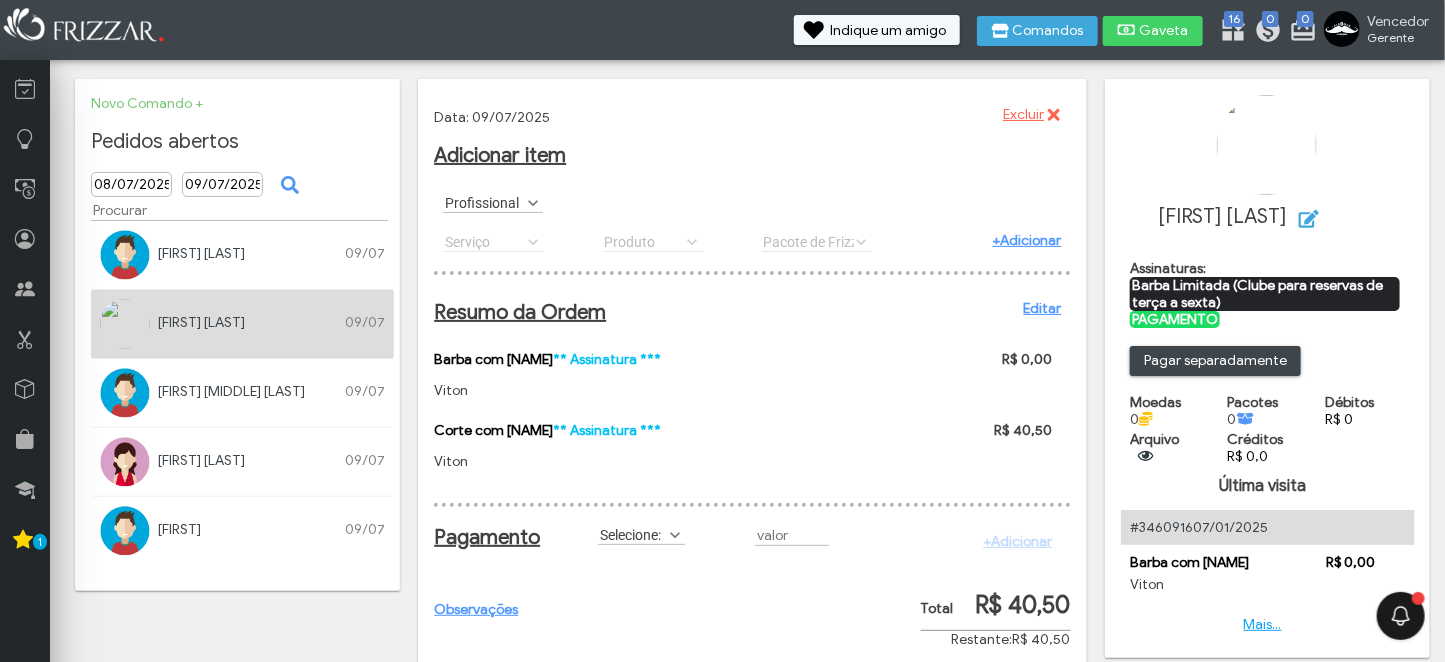 scroll, scrollTop: 100, scrollLeft: 0, axis: vertical 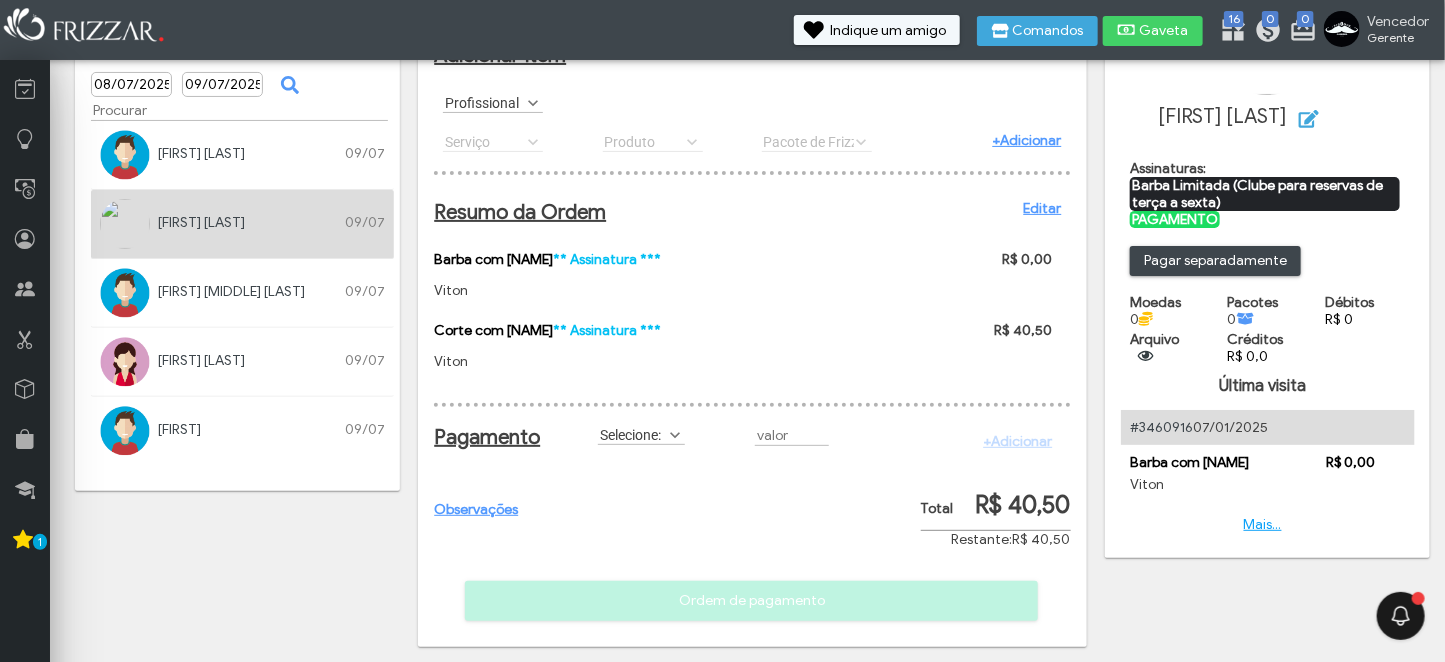 click at bounding box center [675, 435] 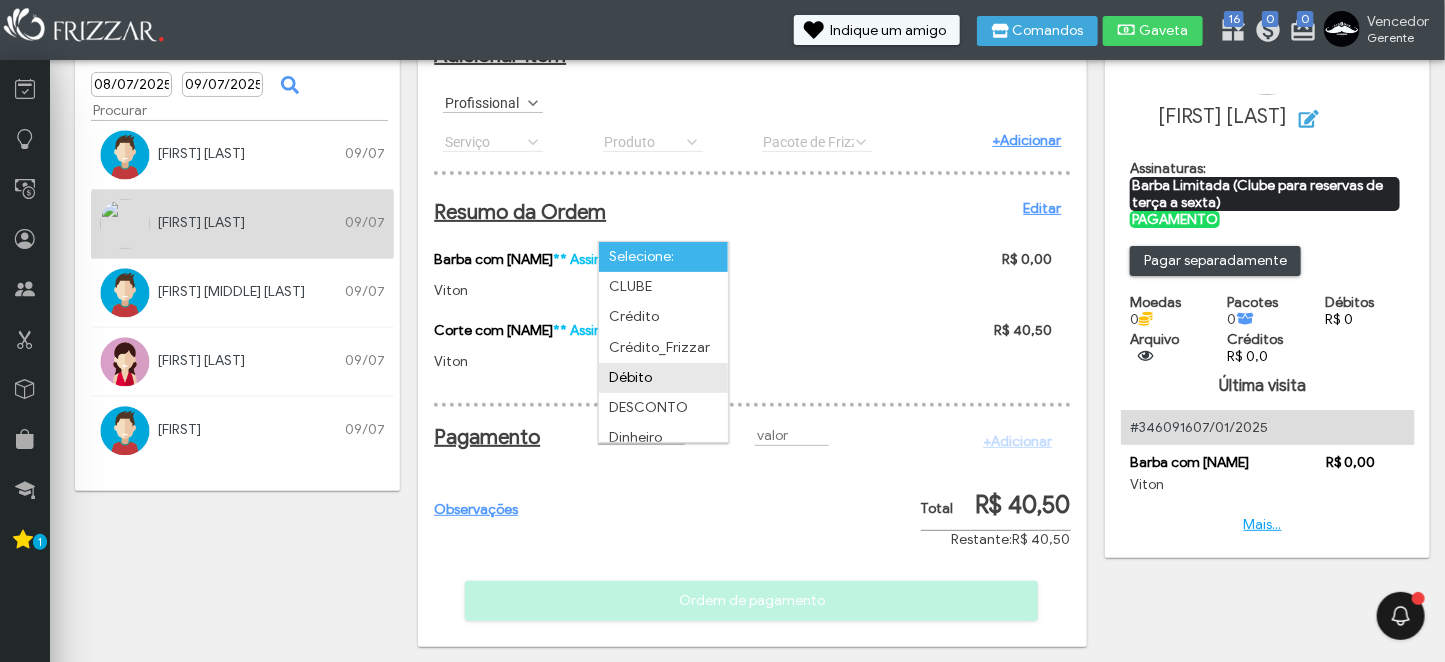 scroll, scrollTop: 131, scrollLeft: 0, axis: vertical 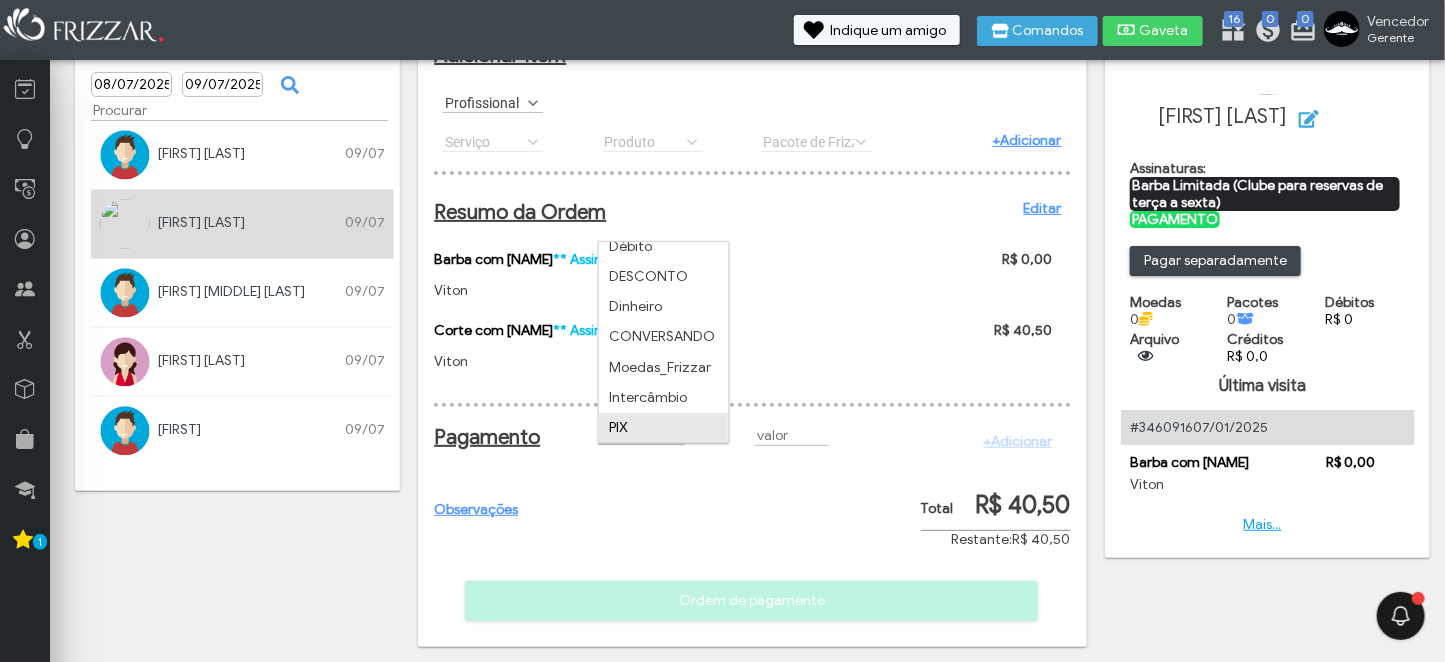 click on "PIX" at bounding box center (663, 428) 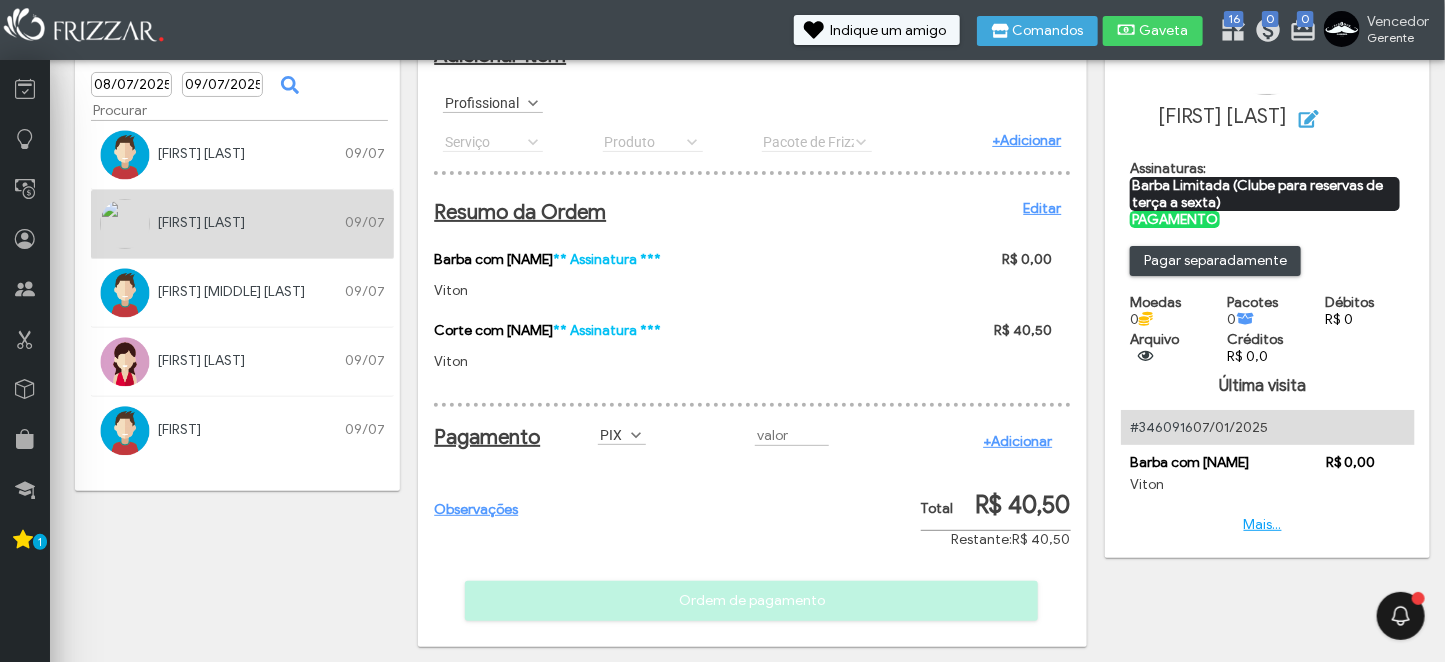 click on "+Adicionar" at bounding box center (1017, 441) 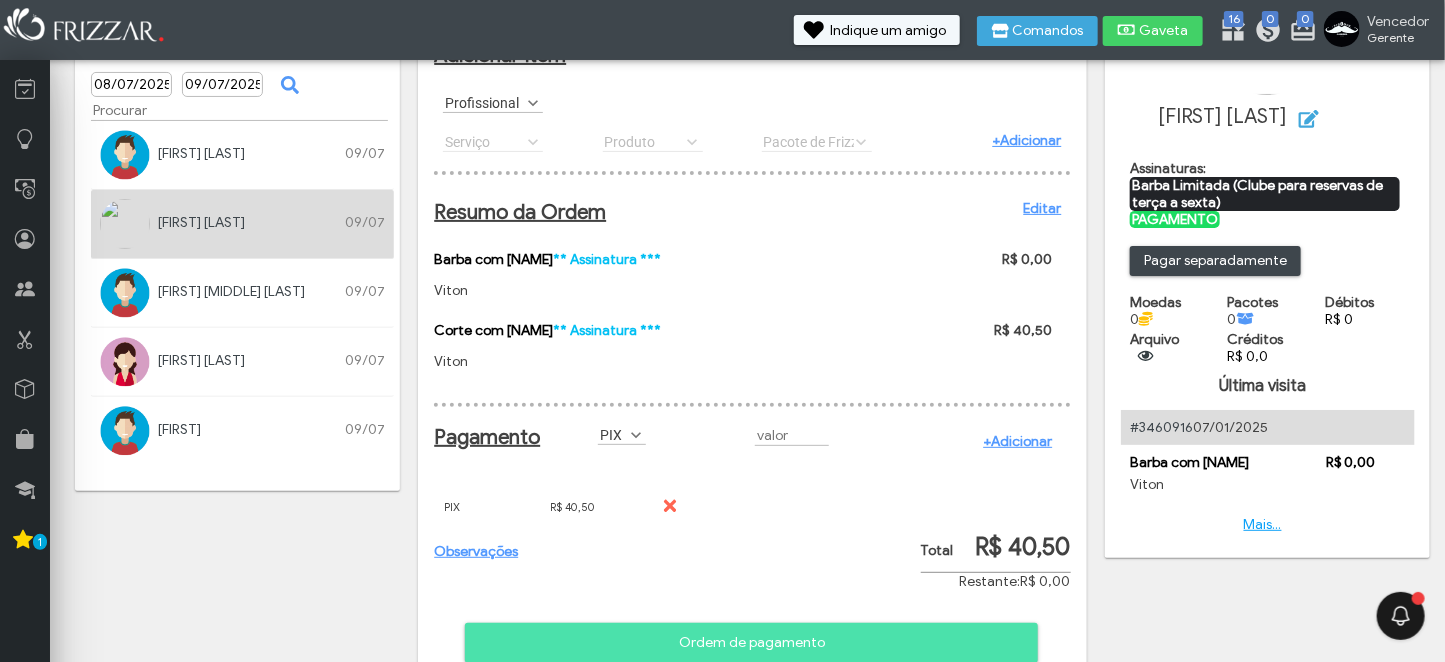 scroll, scrollTop: 169, scrollLeft: 0, axis: vertical 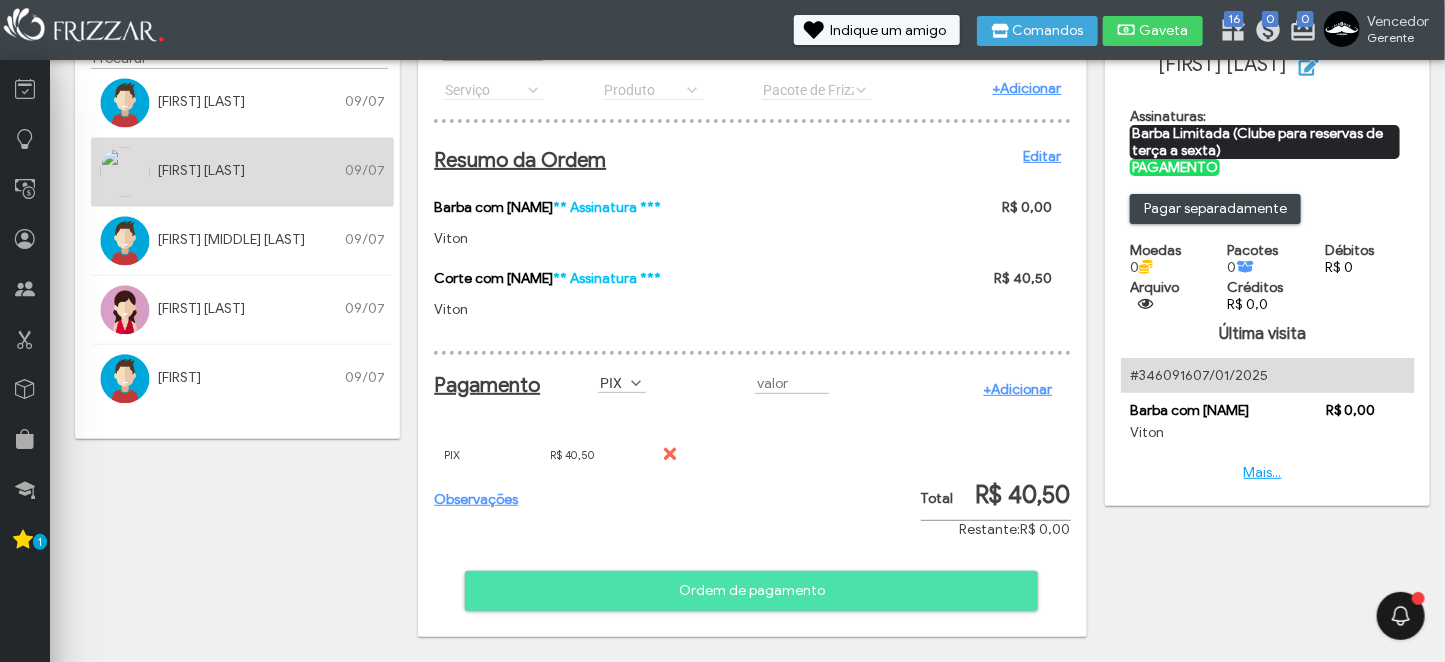 click on "Ordem de pagamento" at bounding box center (751, 591) 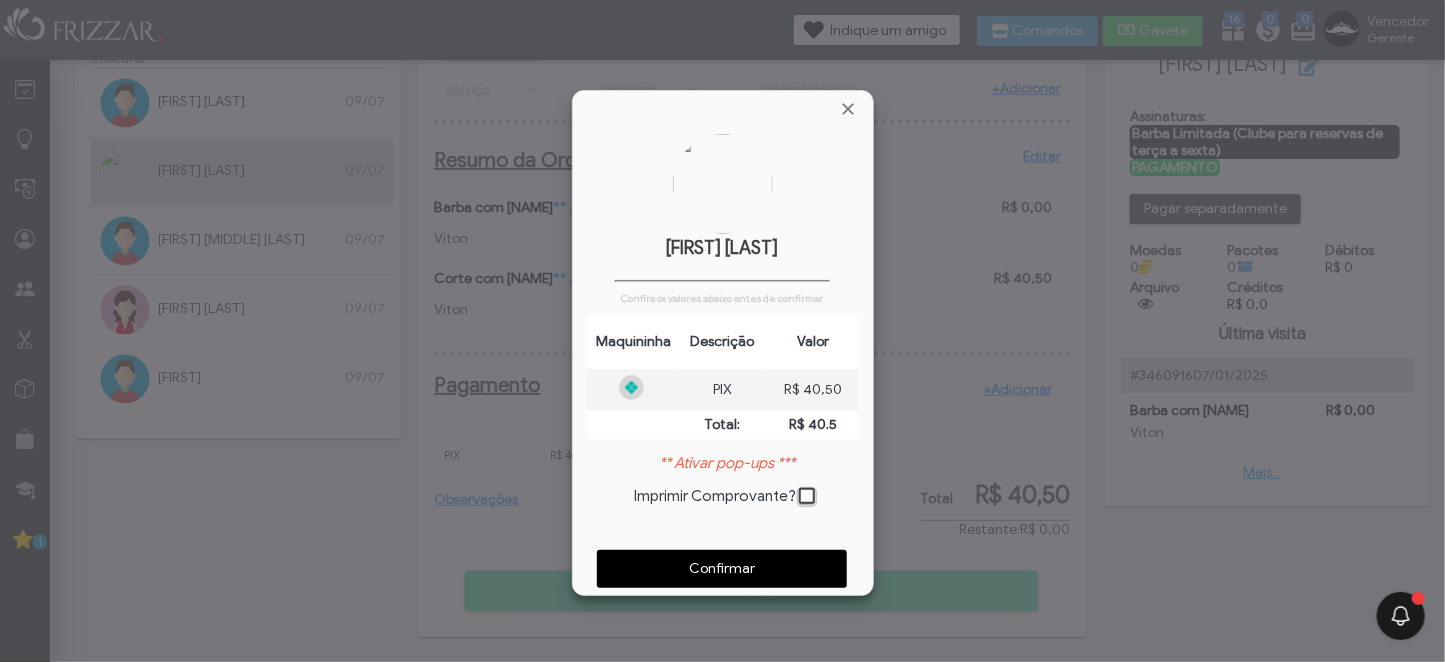 scroll, scrollTop: 9, scrollLeft: 10, axis: both 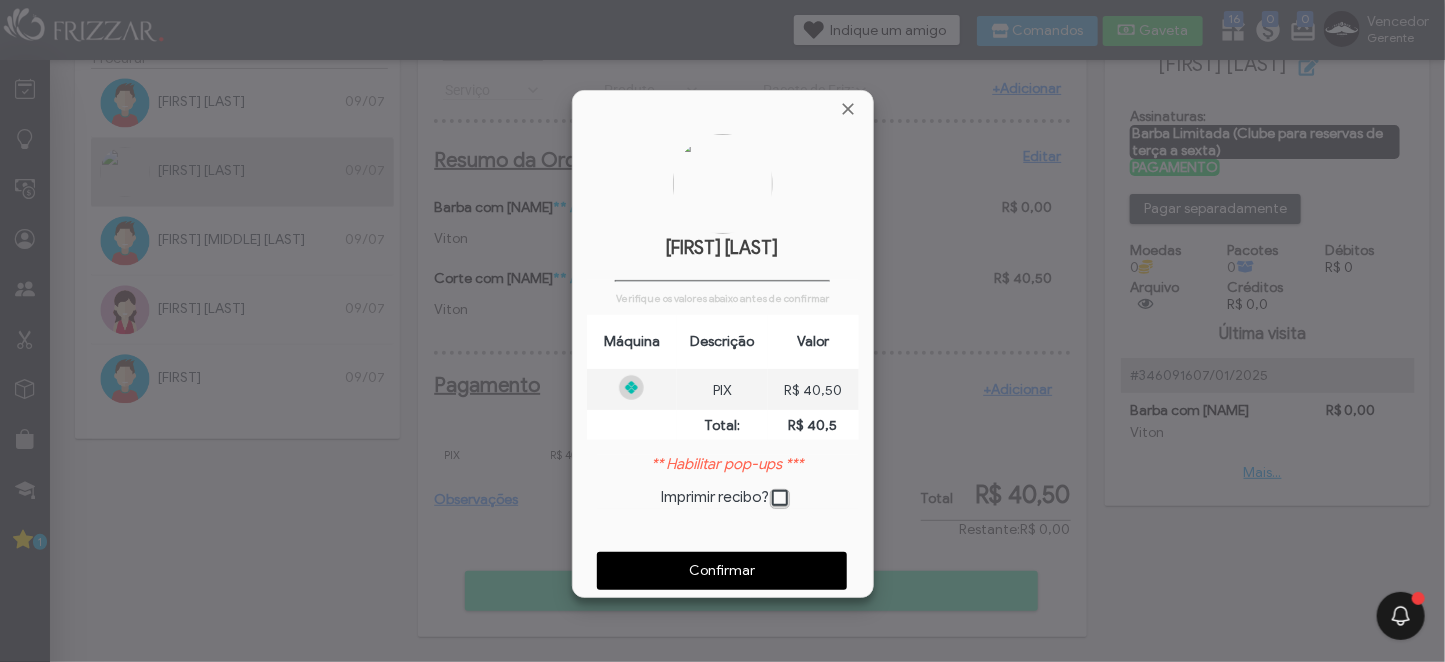 click on "Confirmar" at bounding box center (722, 570) 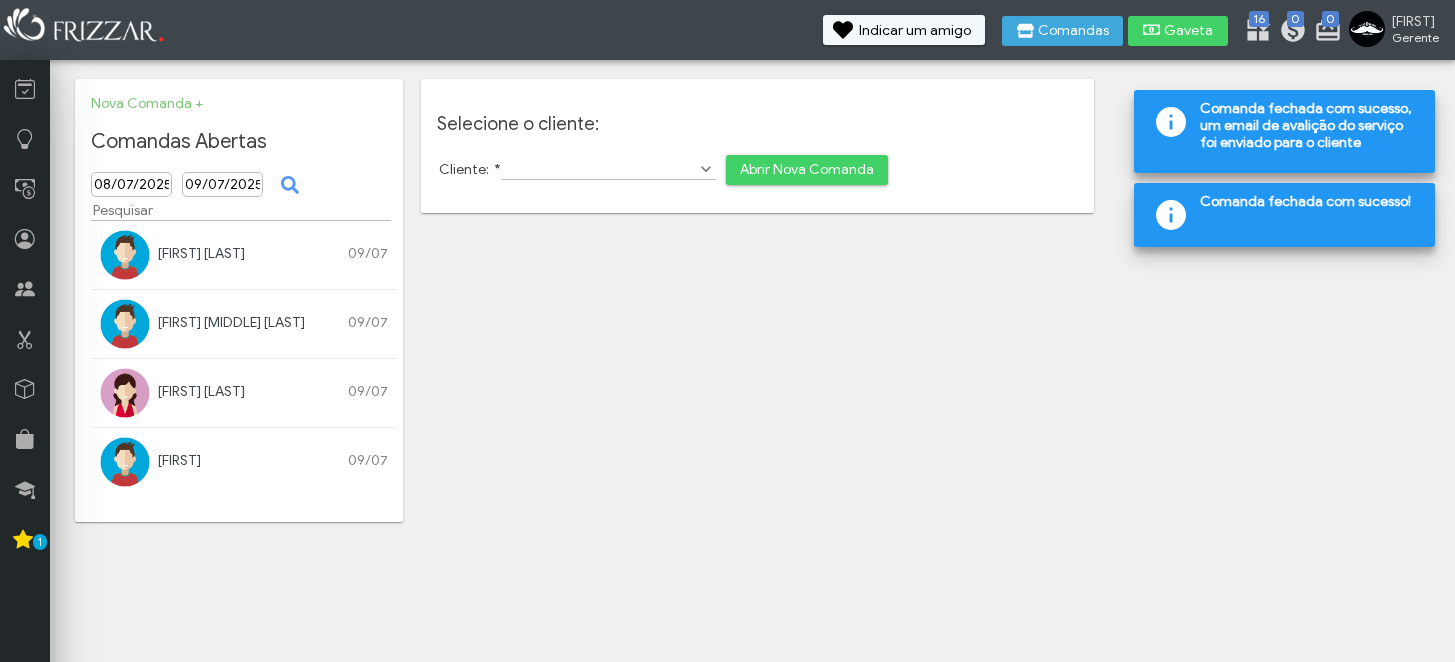 scroll, scrollTop: 0, scrollLeft: 0, axis: both 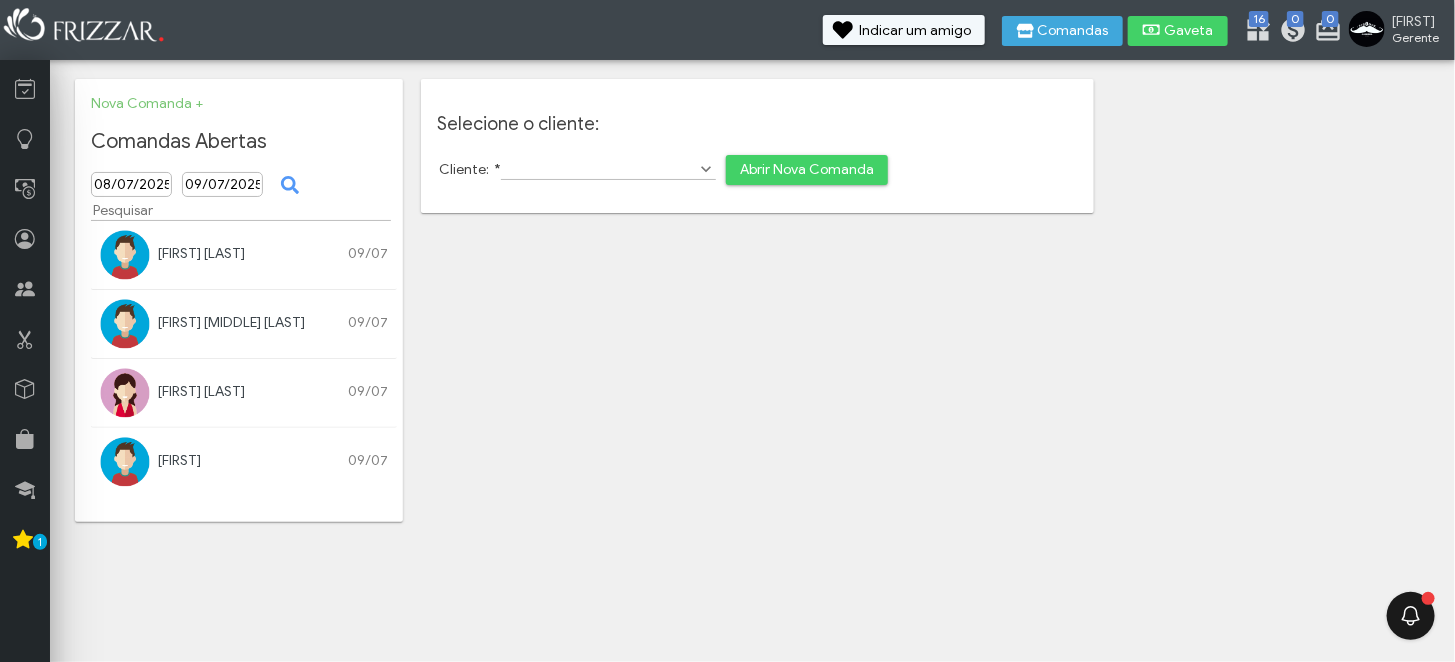 click at bounding box center [125, 324] 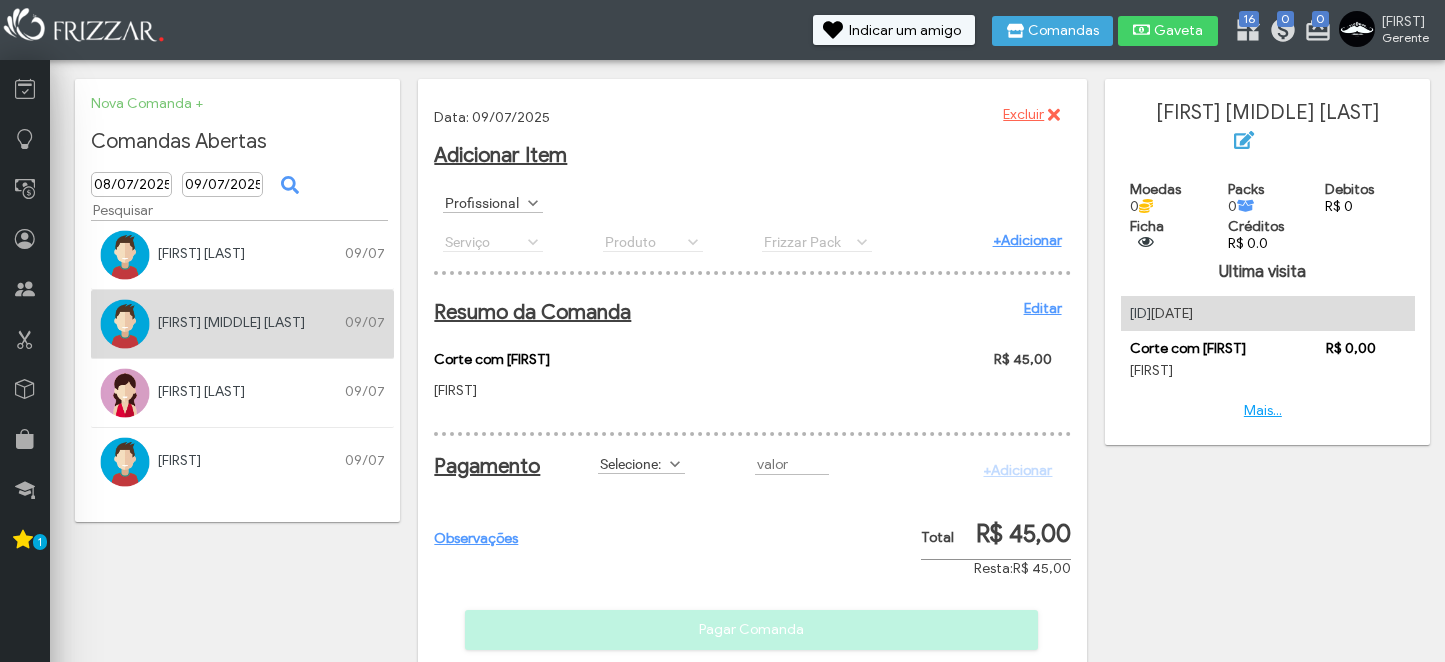 scroll, scrollTop: 0, scrollLeft: 0, axis: both 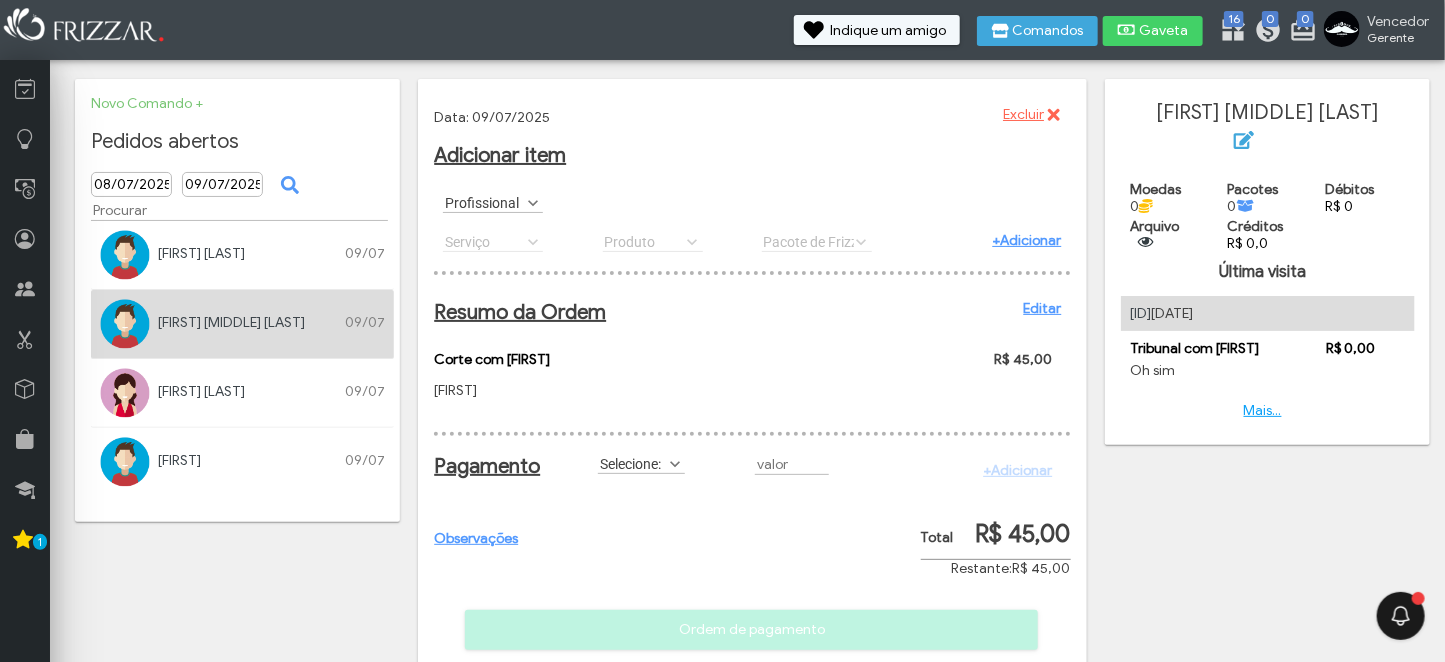 click on "Editar" at bounding box center (1043, 308) 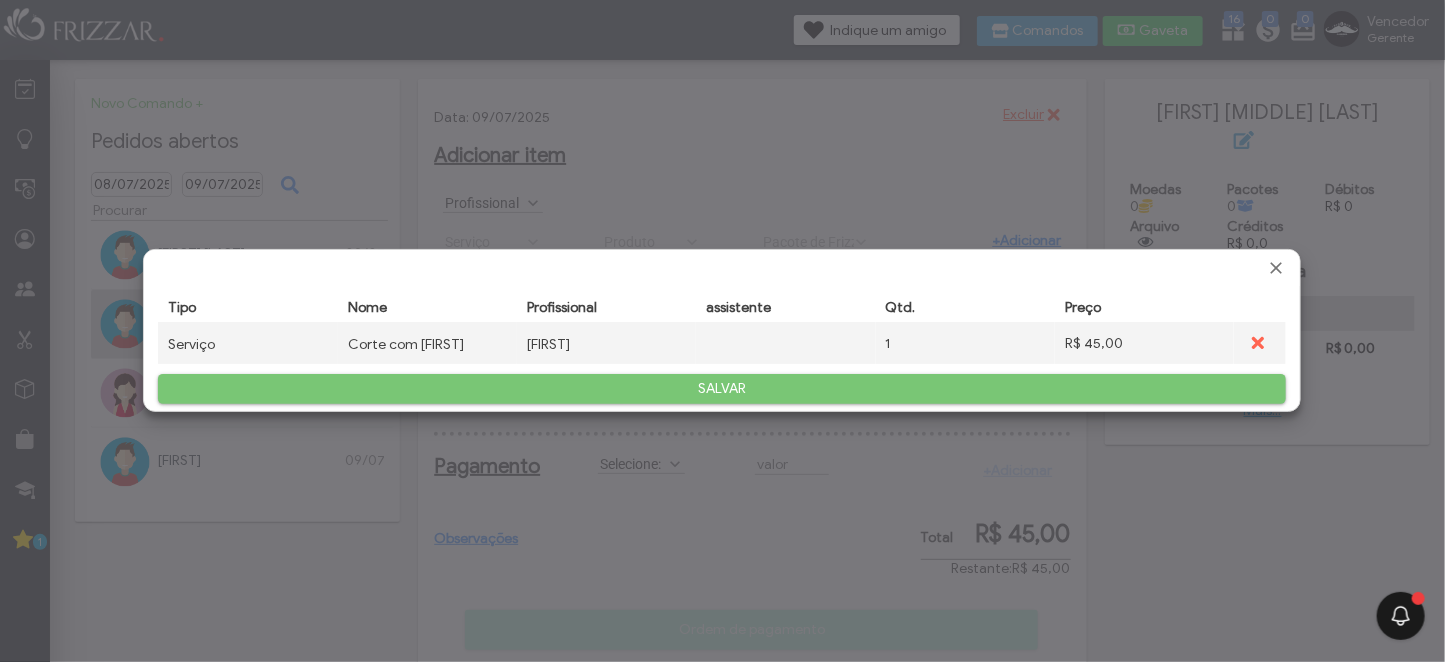 drag, startPoint x: 1108, startPoint y: 343, endPoint x: 1080, endPoint y: 333, distance: 29.732138 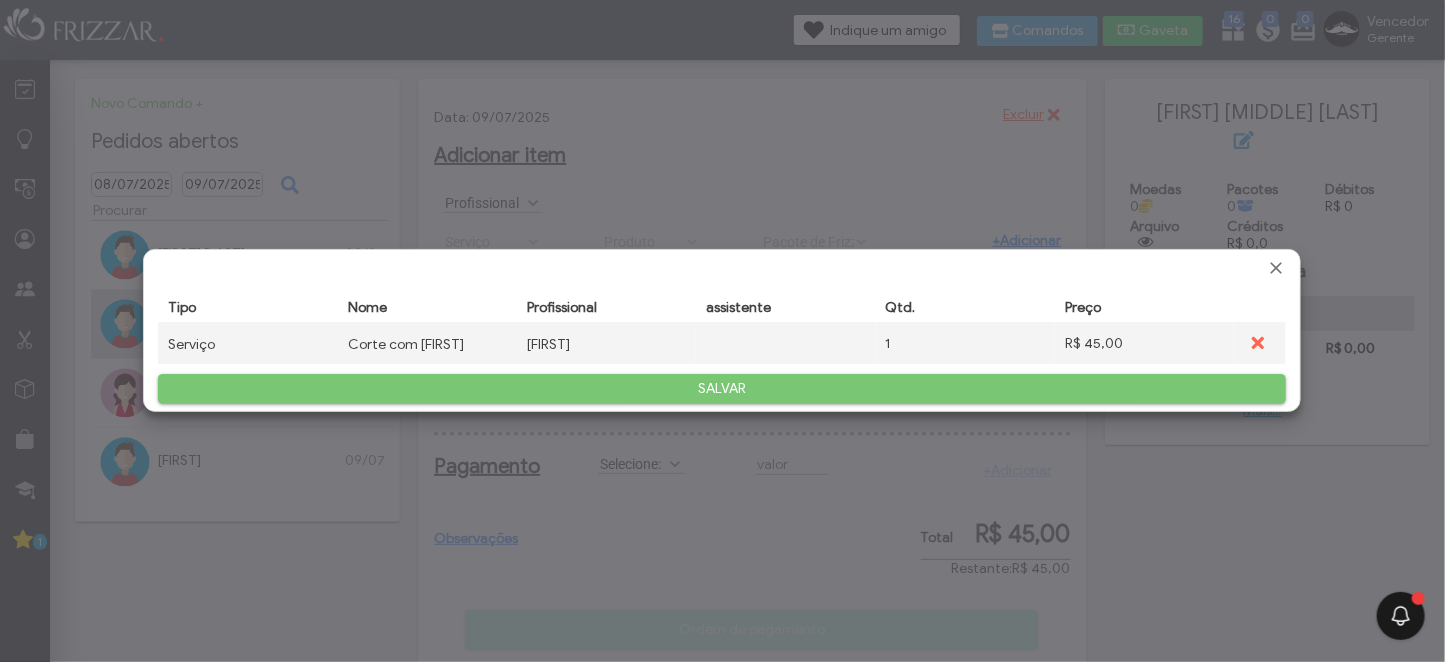 click on "R$ 45,00" at bounding box center [1094, 343] 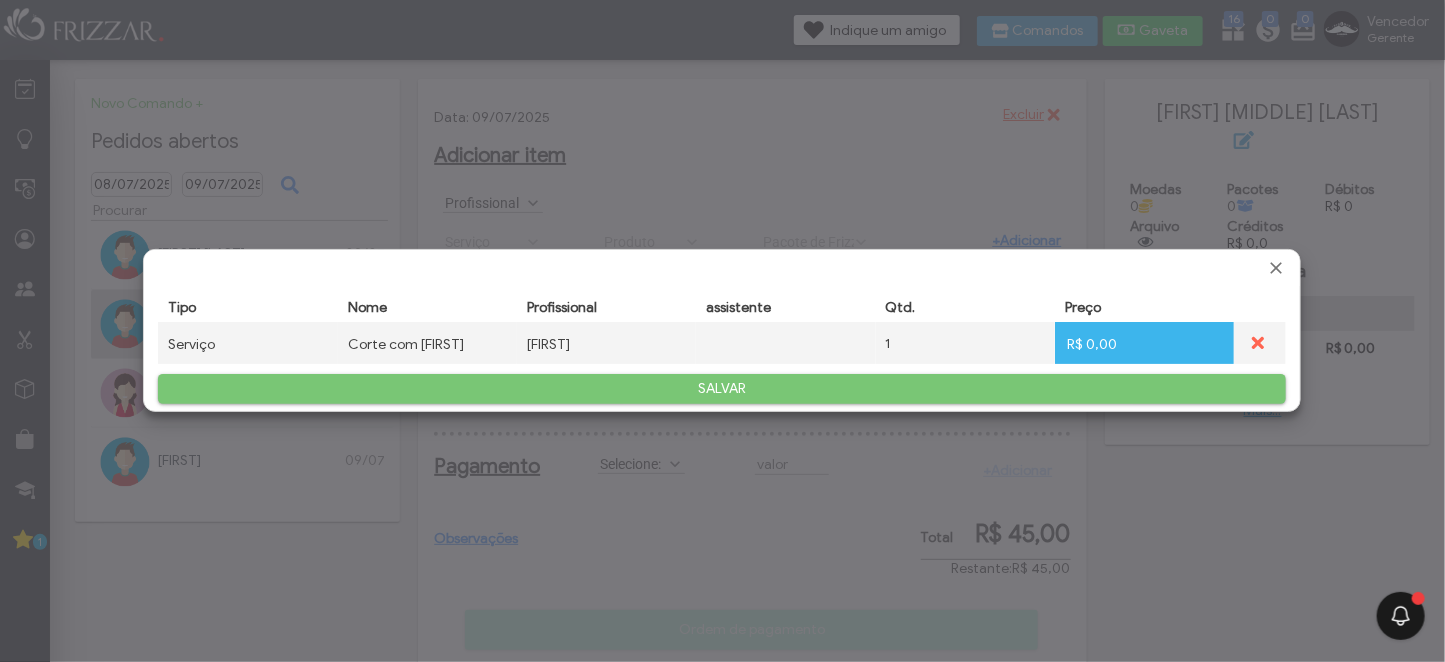 click on "SALVAR" at bounding box center (722, 389) 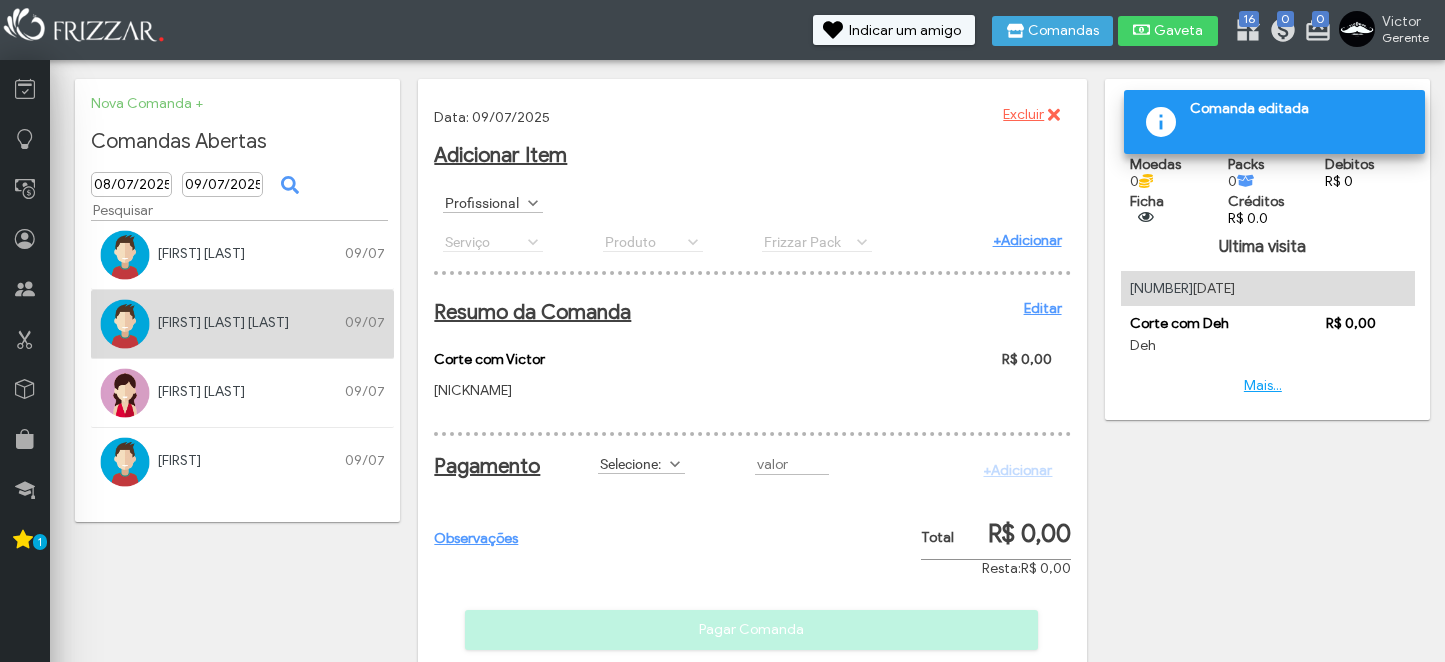 scroll, scrollTop: 0, scrollLeft: 0, axis: both 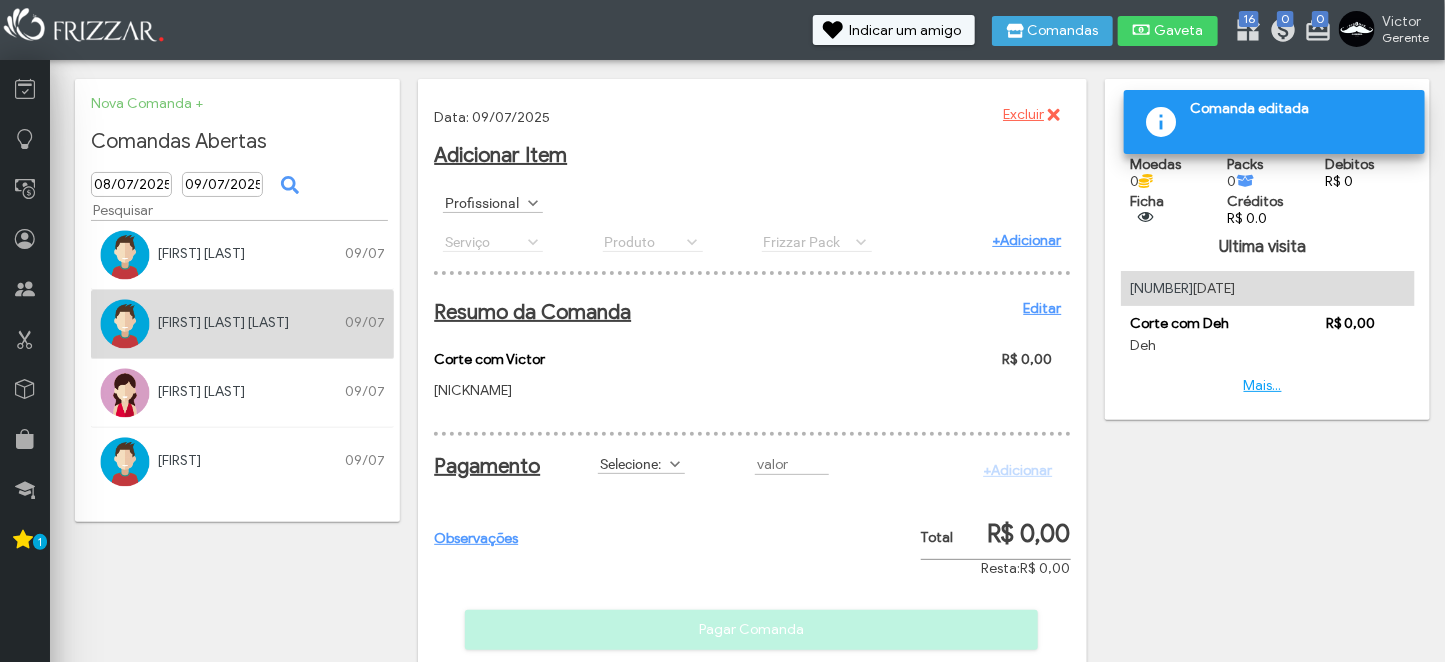 click at bounding box center (675, 464) 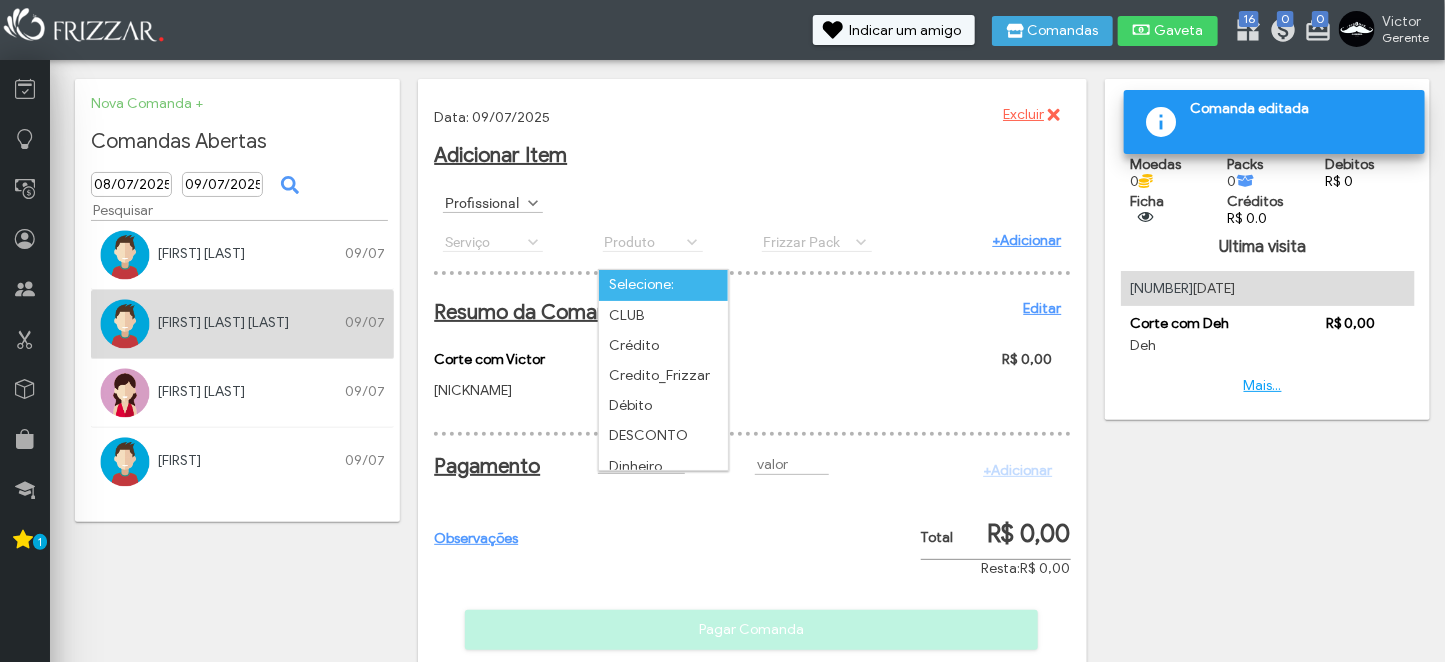 scroll, scrollTop: 10, scrollLeft: 85, axis: both 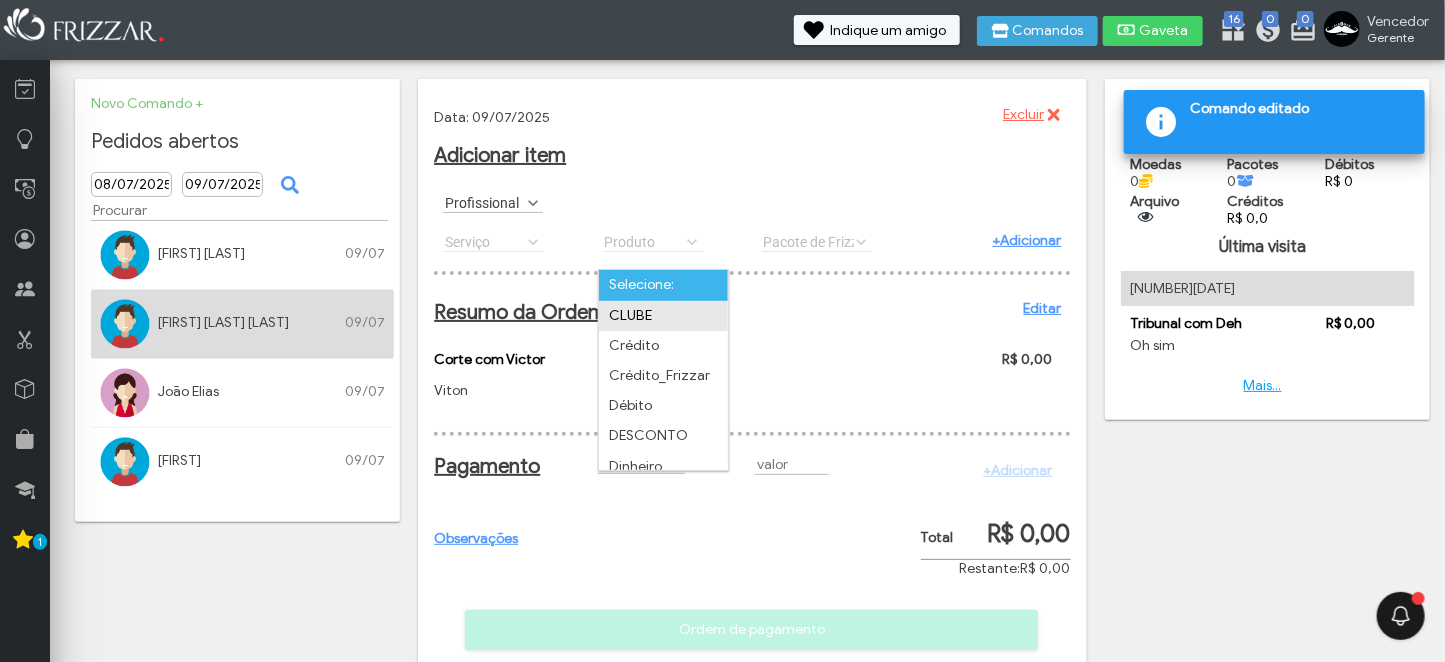 click on "CLUBE" at bounding box center (663, 316) 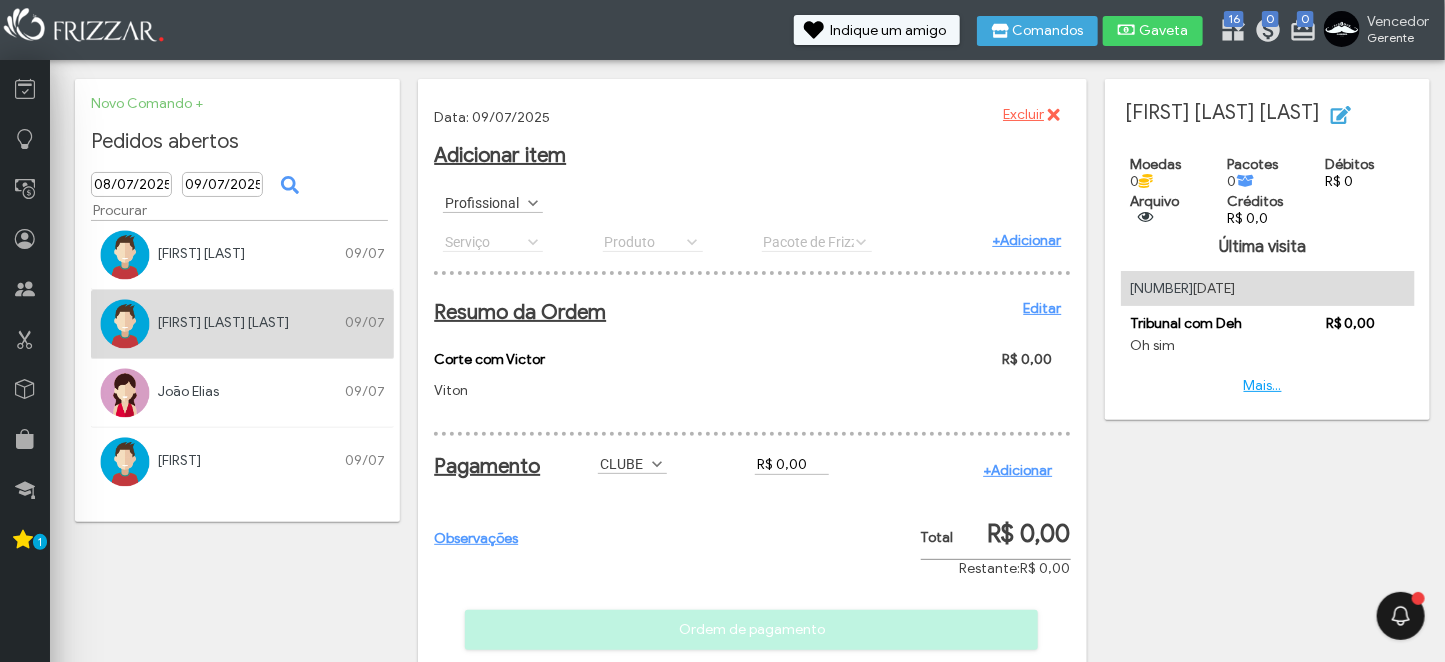 click on "+Adicionar" at bounding box center [1017, 470] 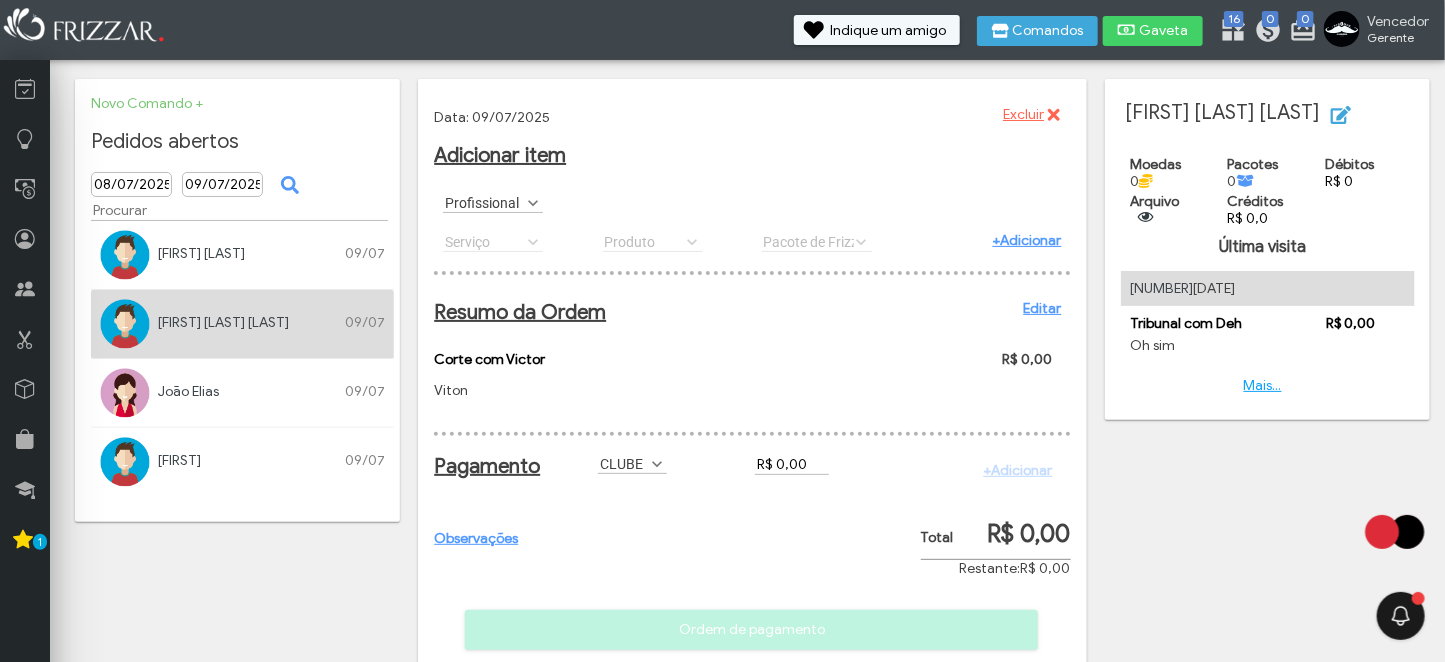 scroll, scrollTop: 55, scrollLeft: 0, axis: vertical 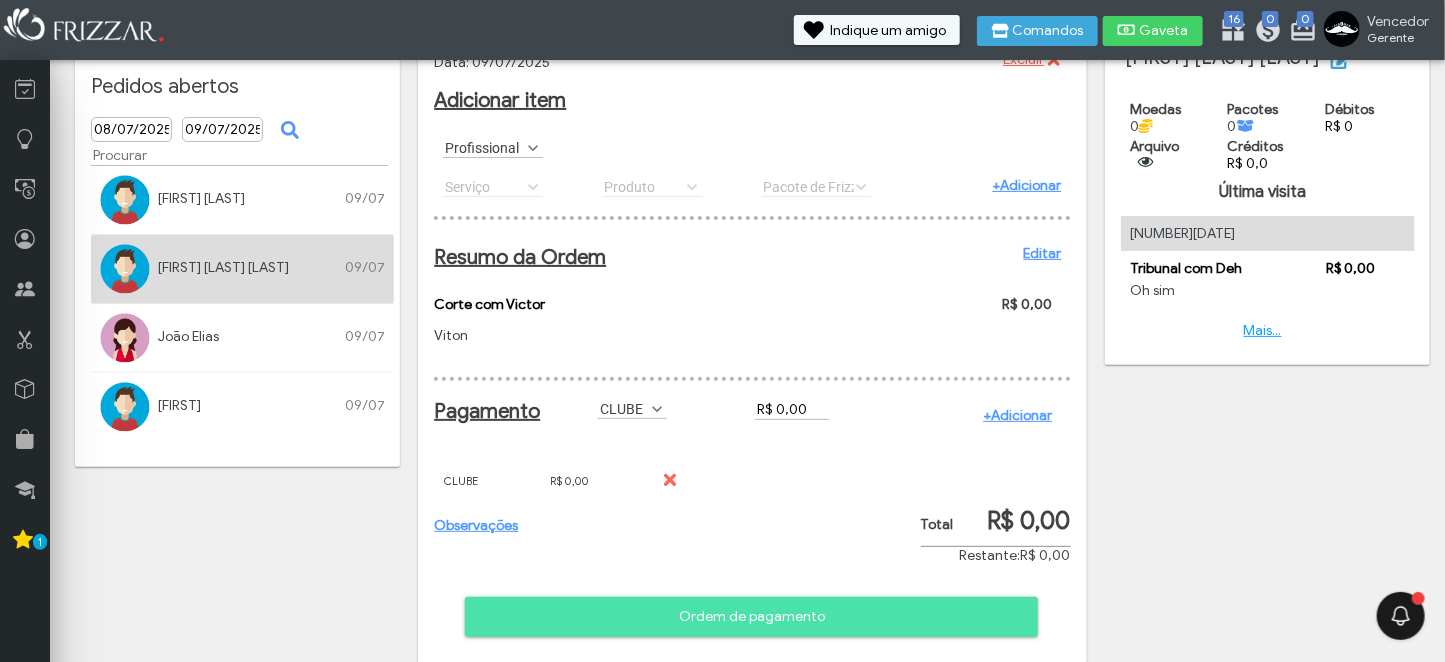 click on "Ordem de pagamento" at bounding box center [752, 616] 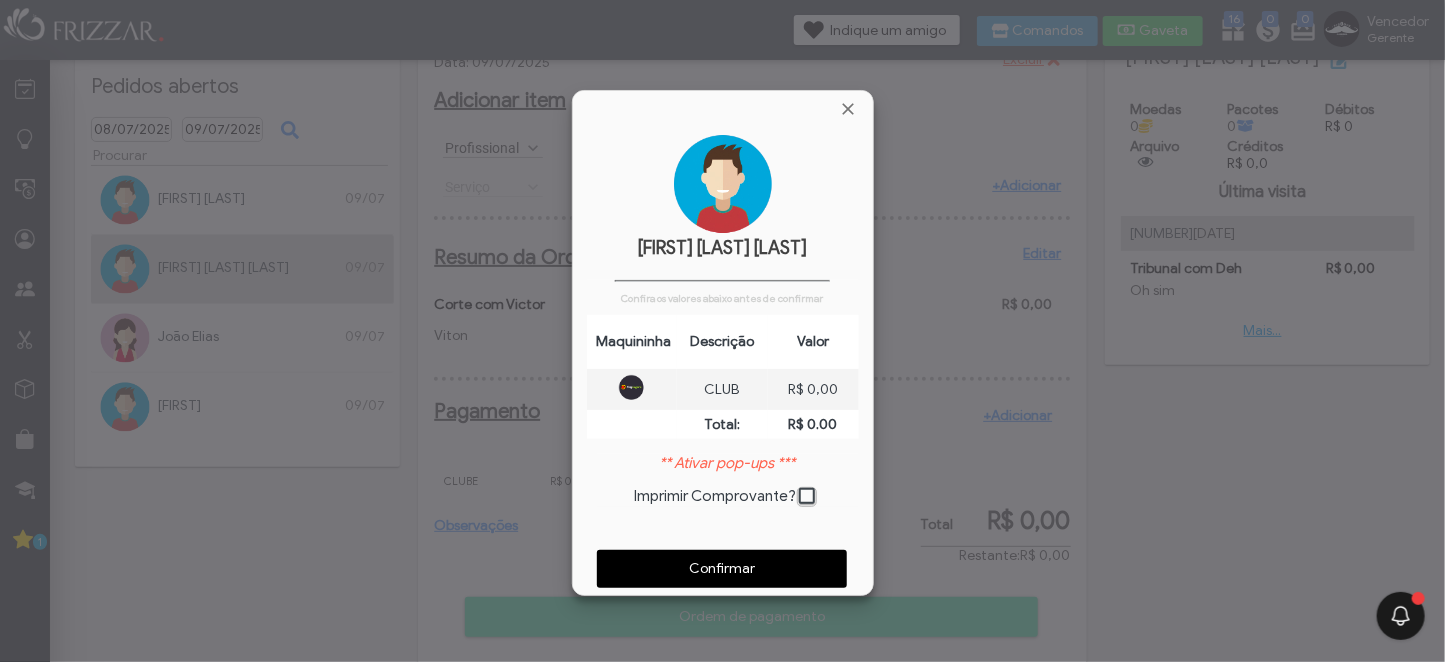 scroll, scrollTop: 9, scrollLeft: 10, axis: both 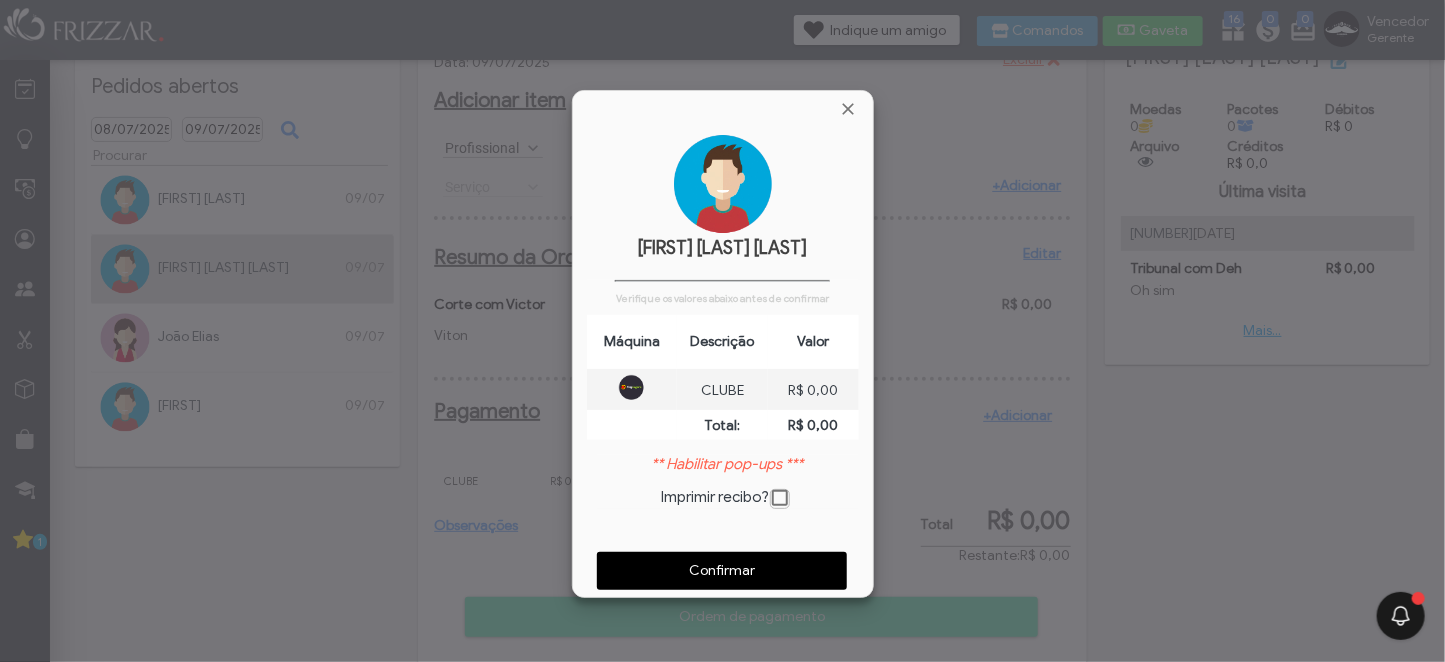 click on "Confirmar" at bounding box center [722, 571] 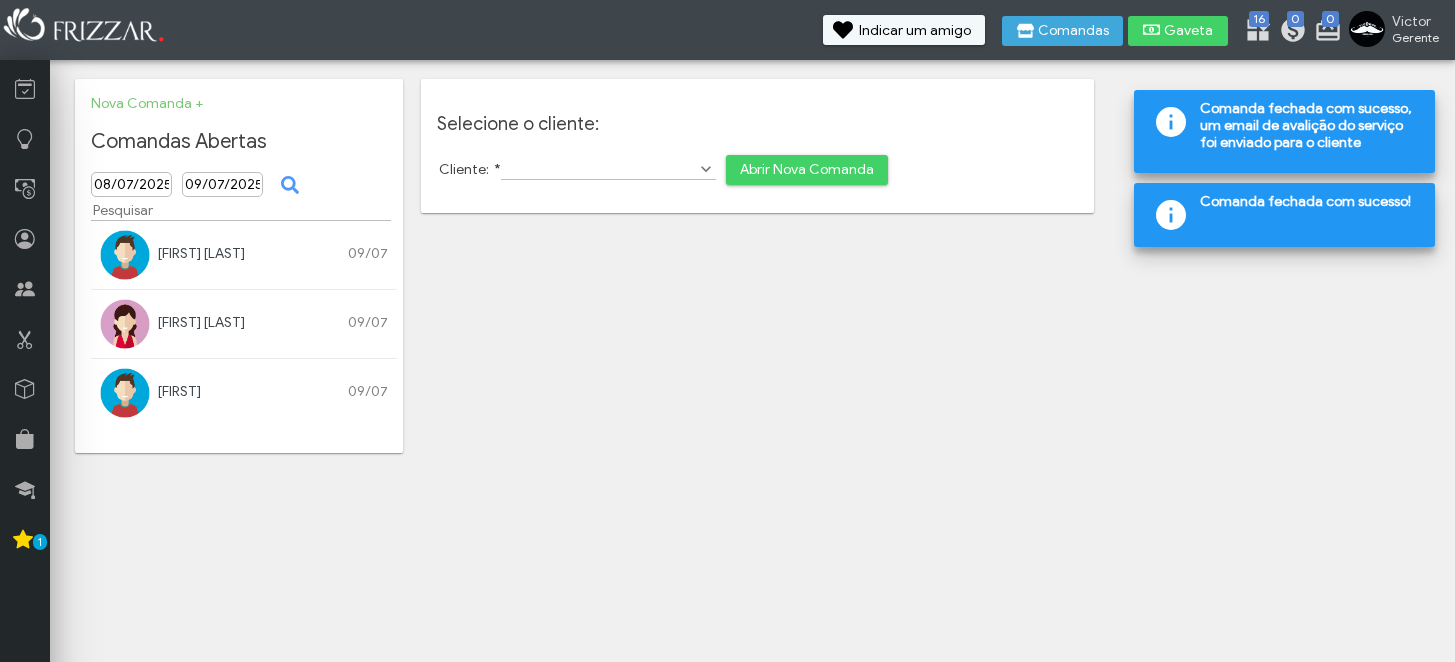 scroll, scrollTop: 0, scrollLeft: 0, axis: both 